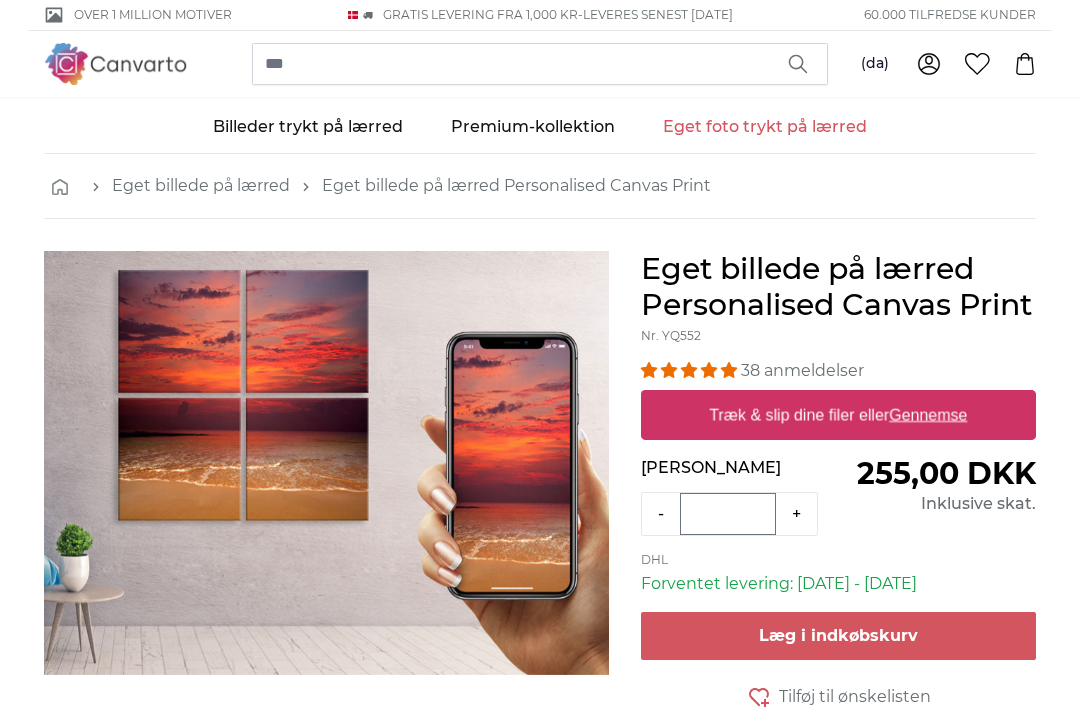 scroll, scrollTop: 0, scrollLeft: 0, axis: both 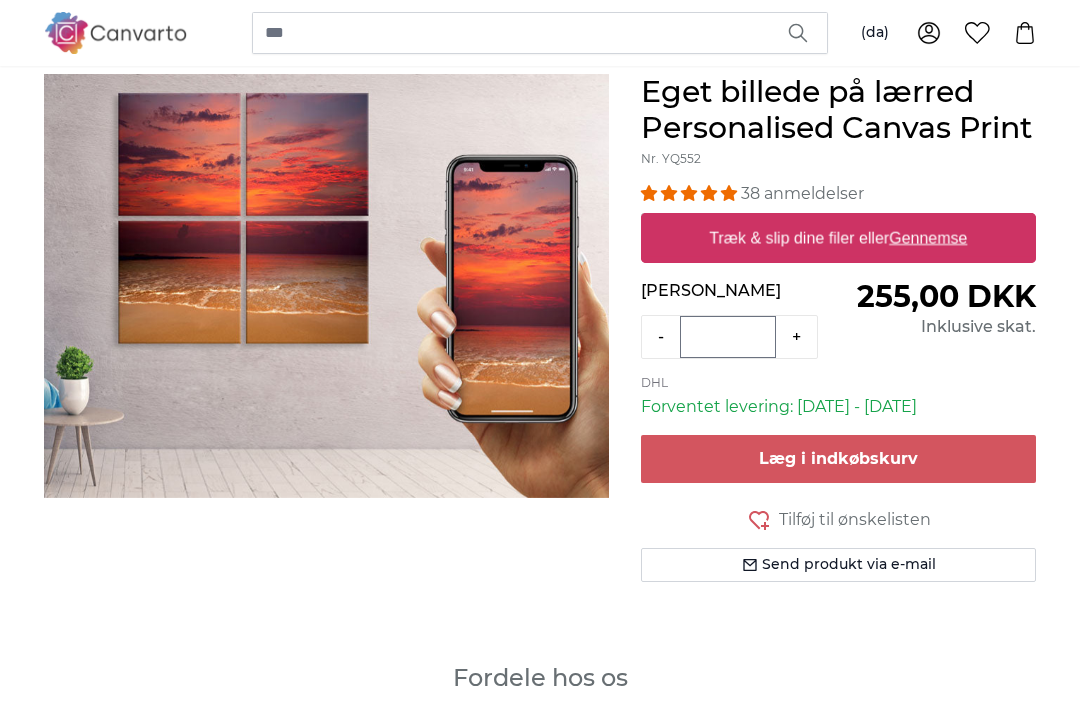 click on "Gennemse" at bounding box center [928, 237] 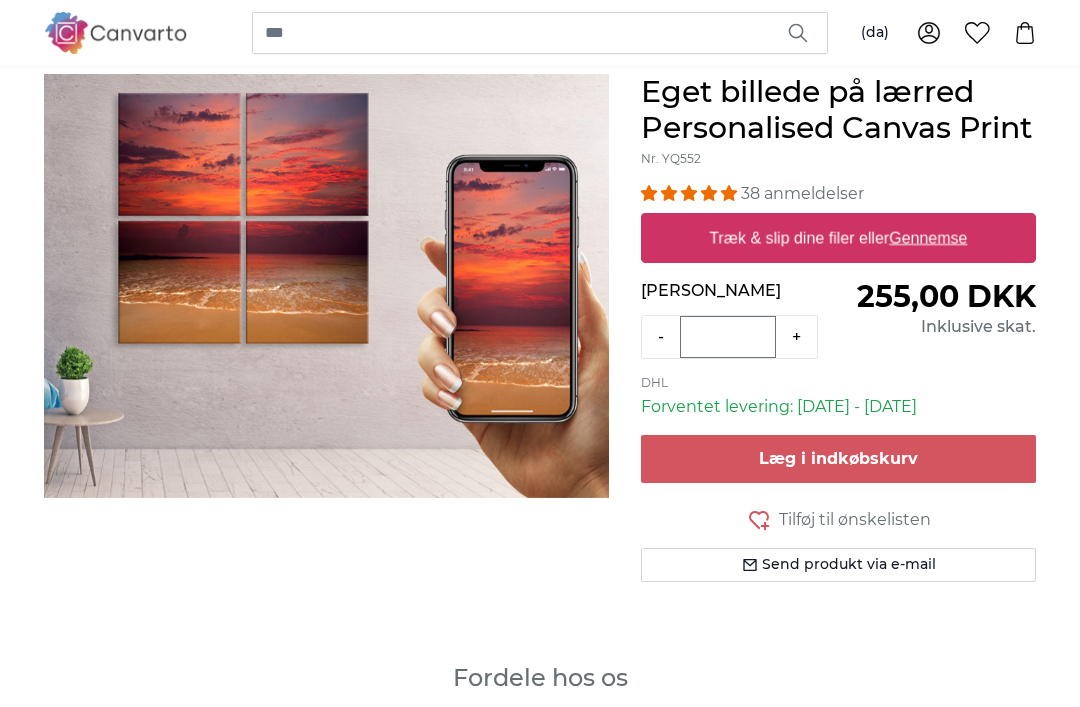 type on "**********" 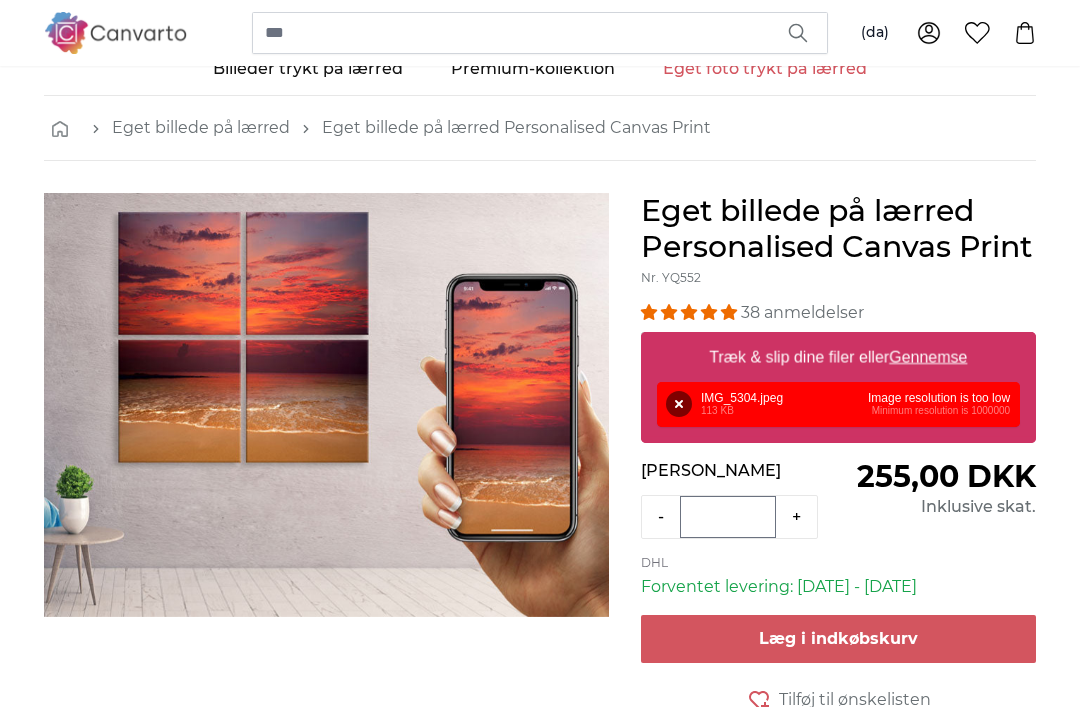 scroll, scrollTop: 0, scrollLeft: 0, axis: both 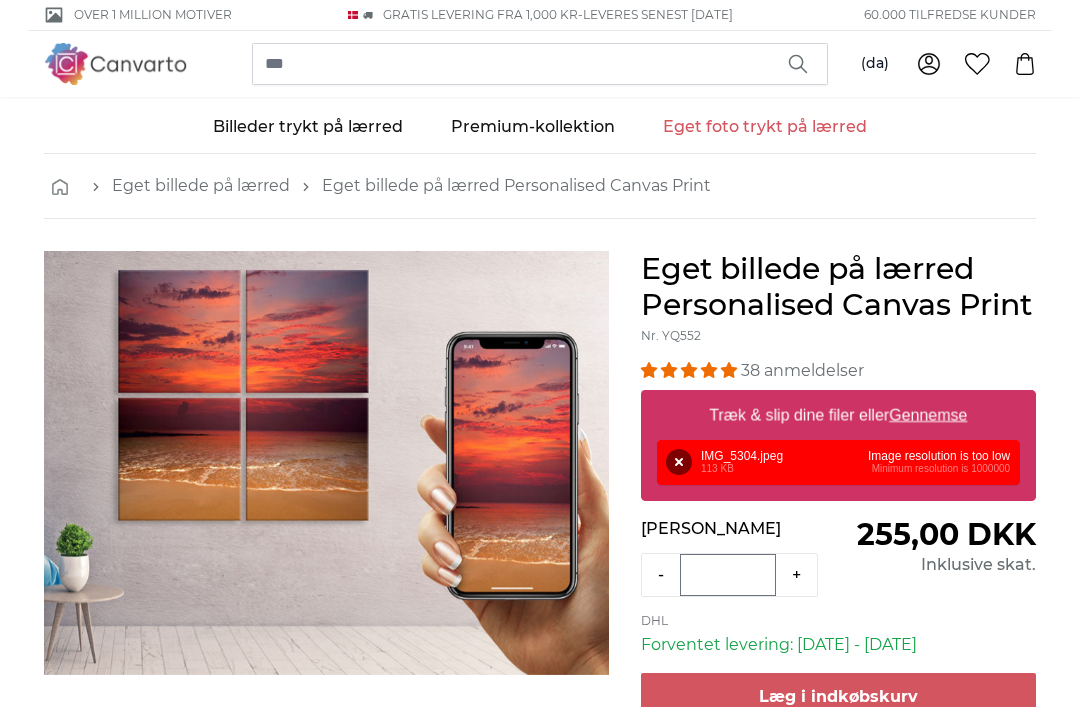 click on "Eget billede på lærred Personalised Canvas Print" at bounding box center (838, 287) 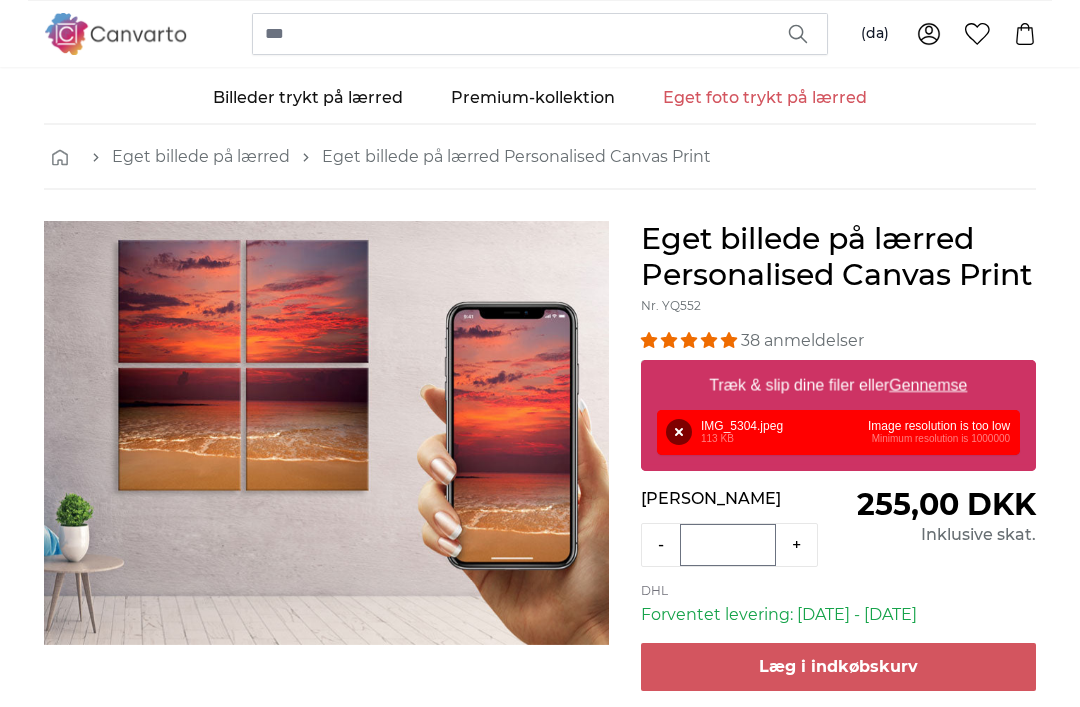 scroll, scrollTop: 32, scrollLeft: 0, axis: vertical 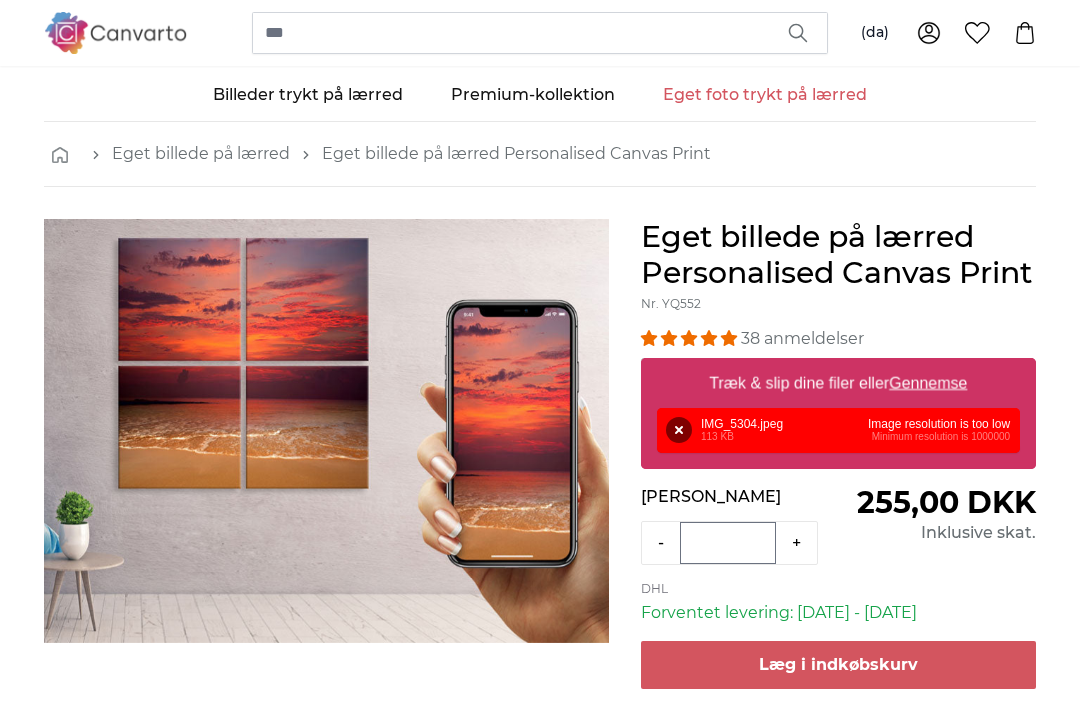 click on "Fjern Prøv igen Fjern Upload Annuler Prøv igen Fjern IMG_5304.jpeg 113 KB Image resolution is too low Minimum resolution is 1000000" at bounding box center [838, 430] 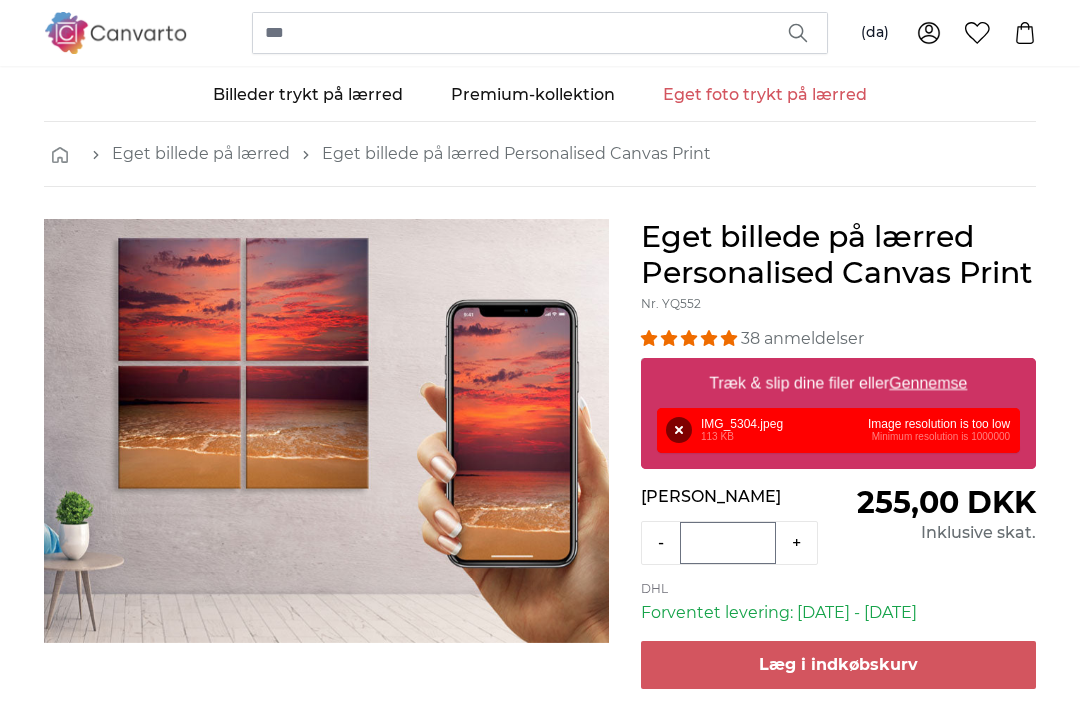 click on "Fjern" at bounding box center (679, 430) 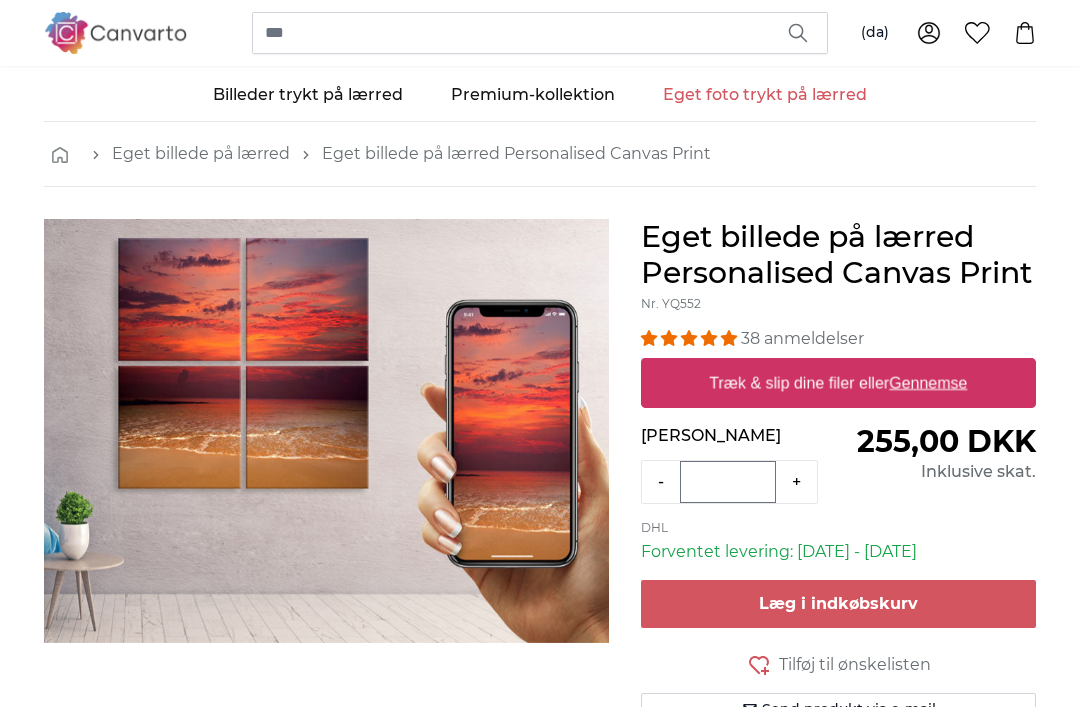 click on "Træk & slip dine filer eller  Gennemse" at bounding box center (839, 383) 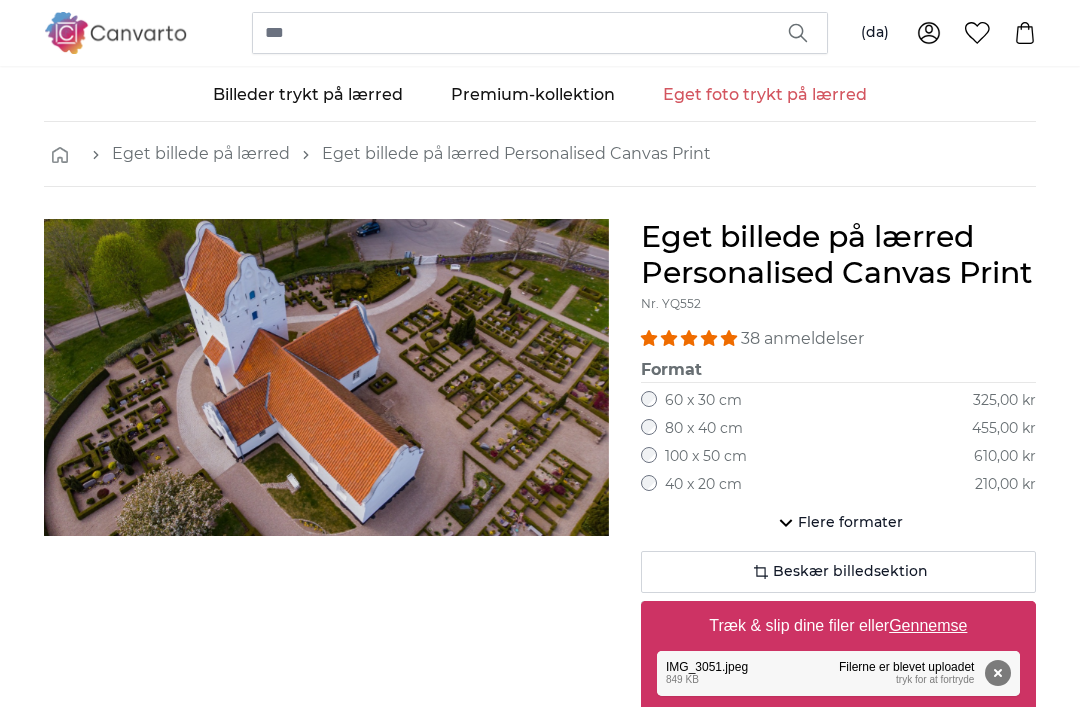 click on "Fjern" at bounding box center (998, 673) 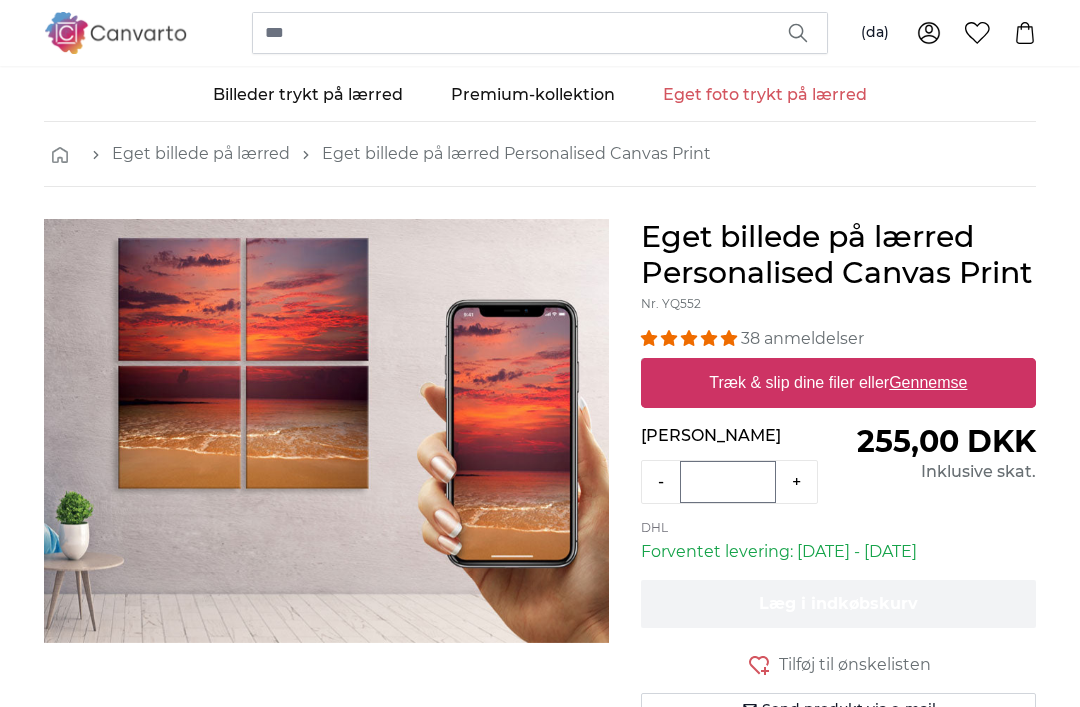 click on "Gennemse" at bounding box center [928, 382] 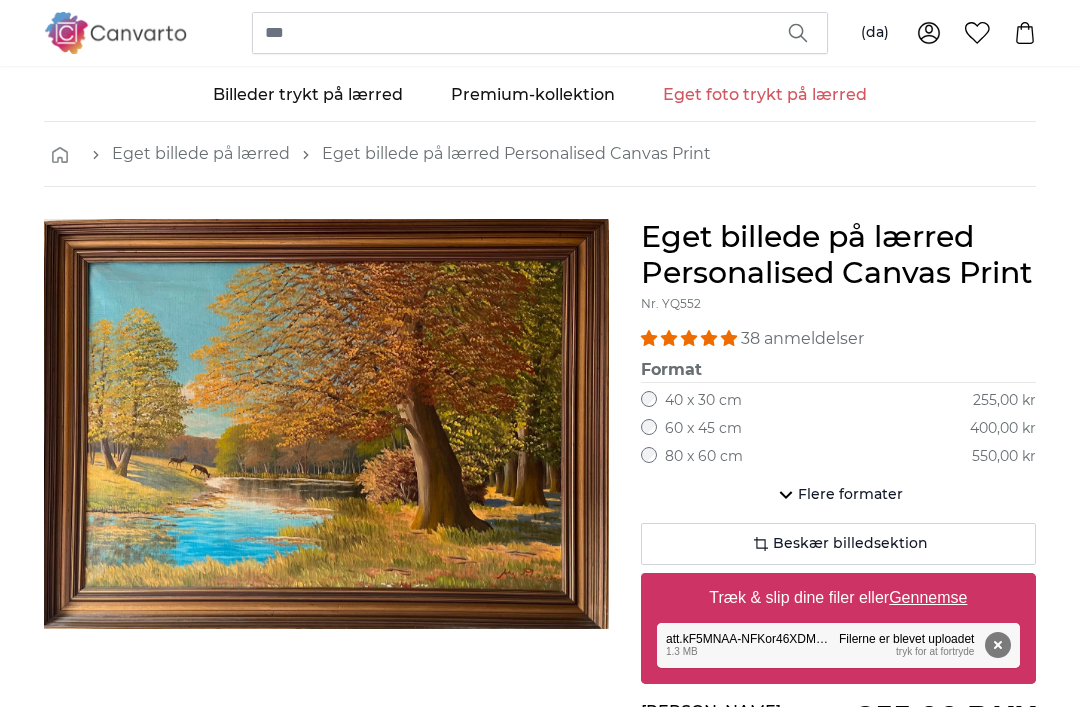 click on "Fjern" at bounding box center (998, 645) 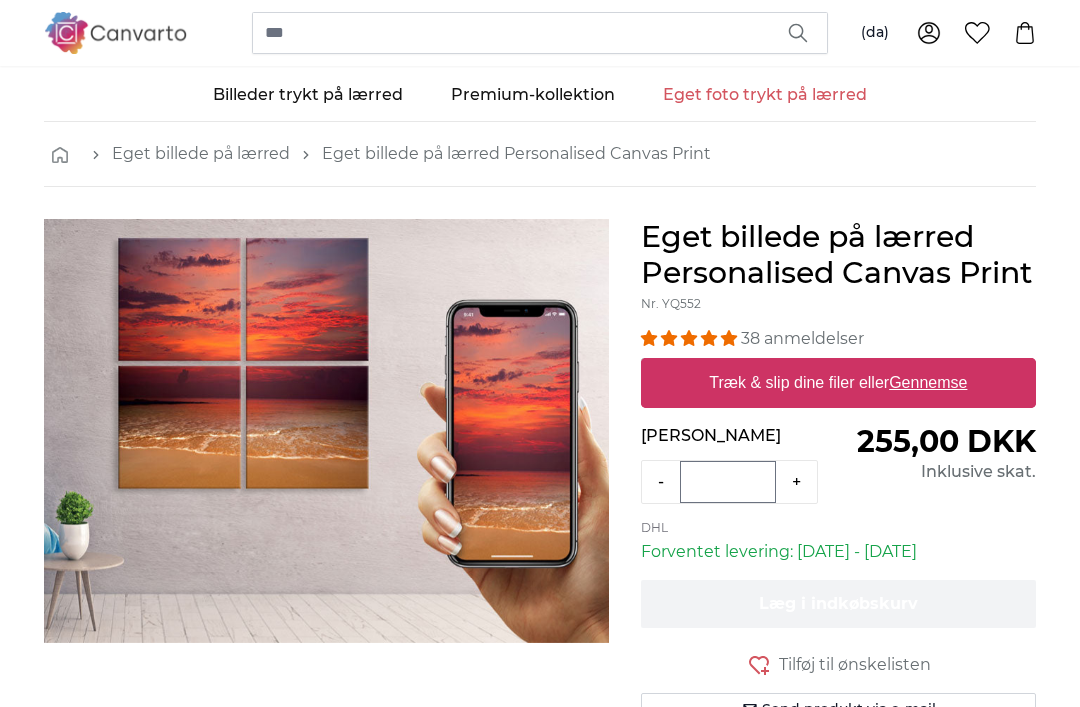 click on "Gennemse" at bounding box center (928, 382) 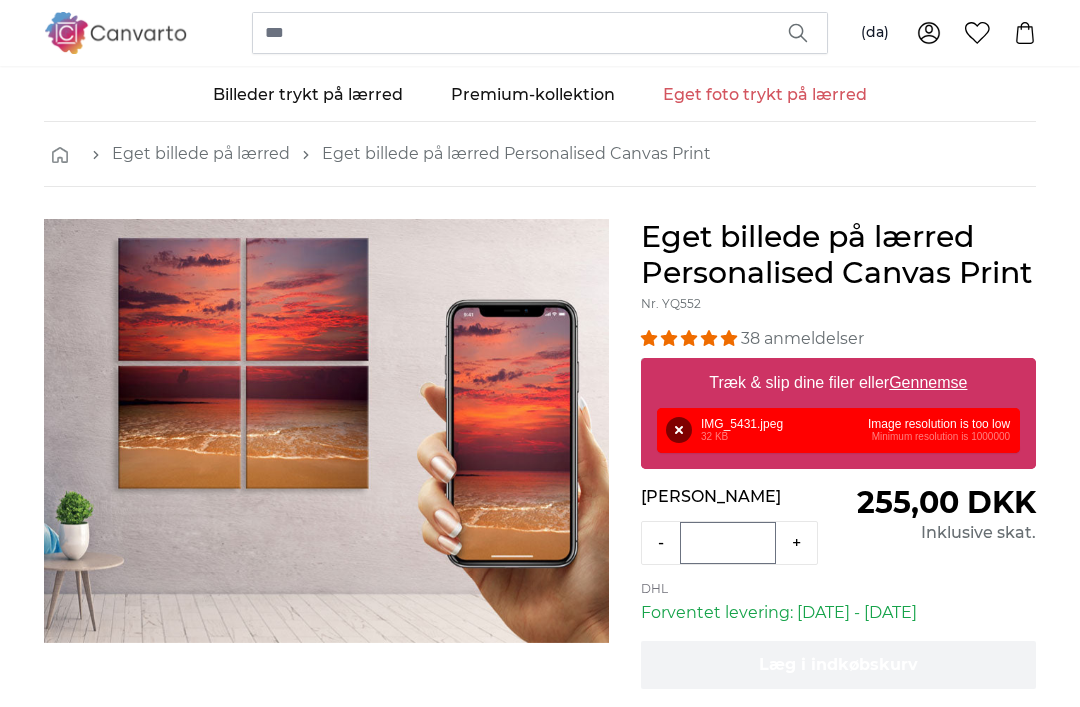click on "Fjern" at bounding box center (679, 430) 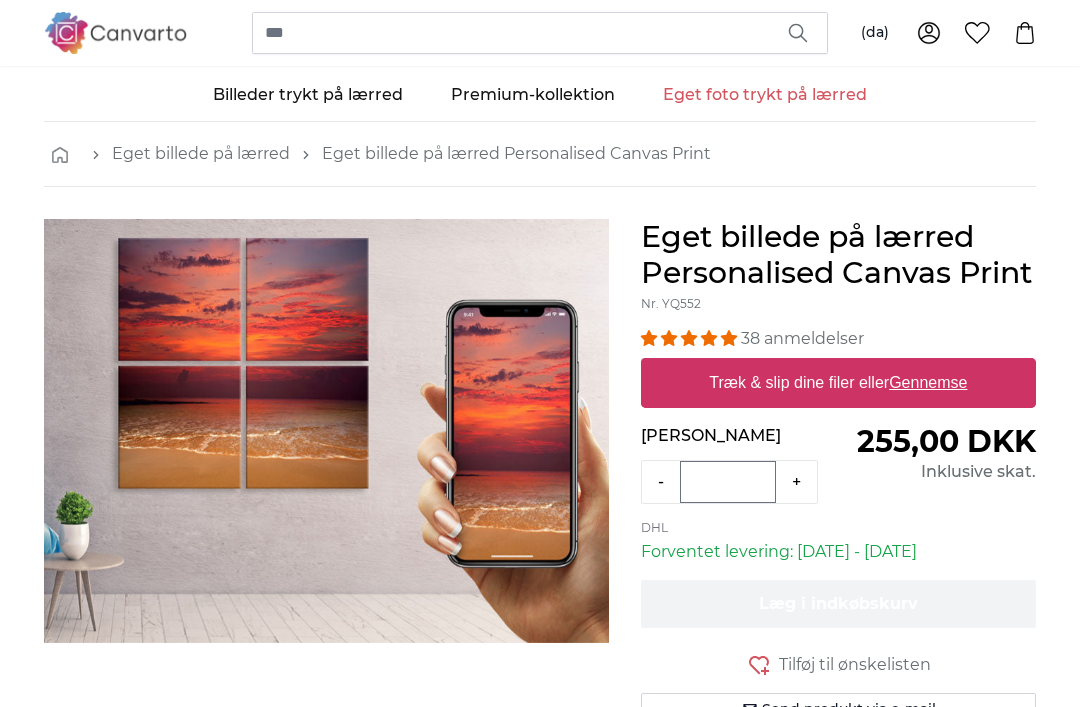 click on "Gennemse" at bounding box center [928, 382] 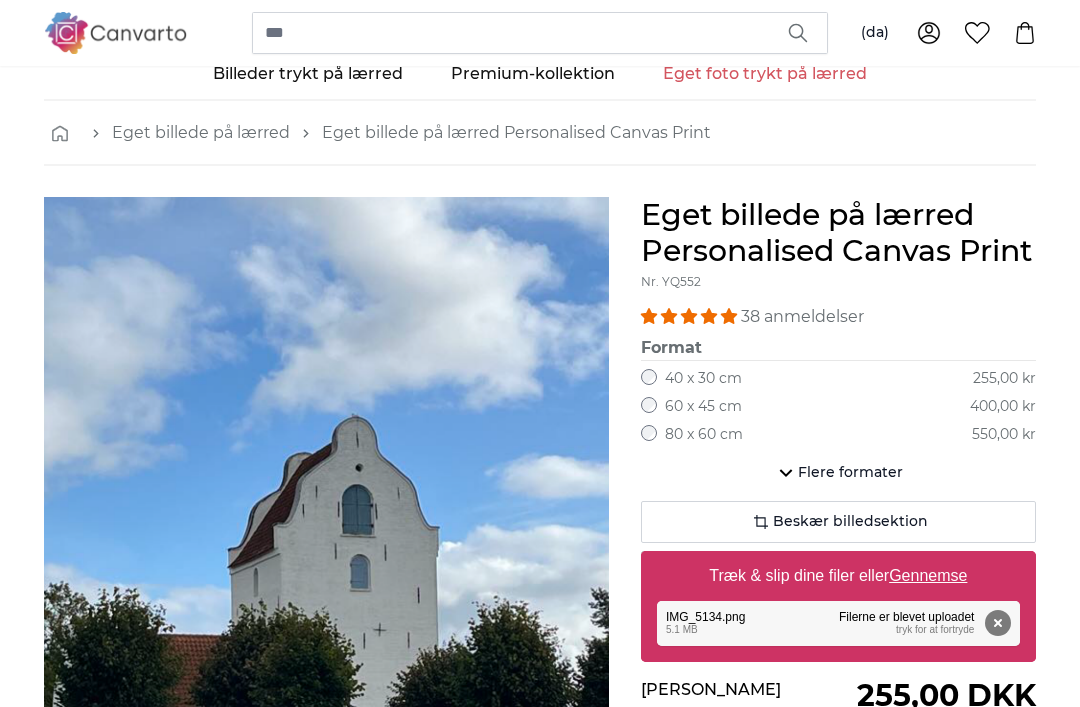 scroll, scrollTop: 0, scrollLeft: 0, axis: both 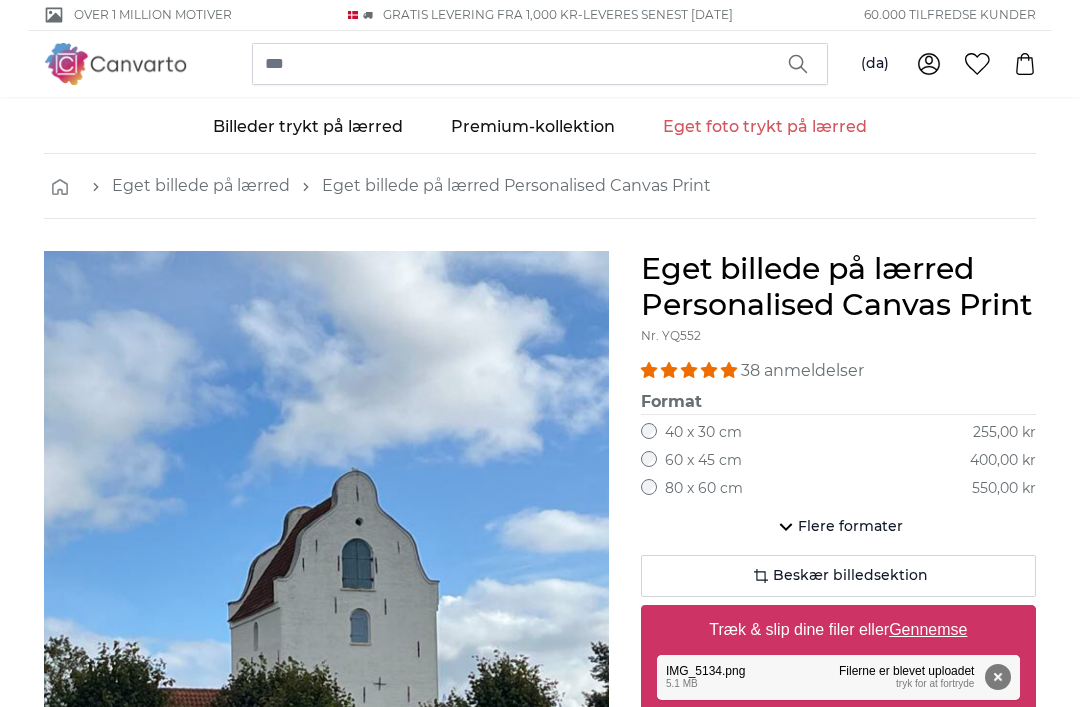 click on "Beskær billedsektion" 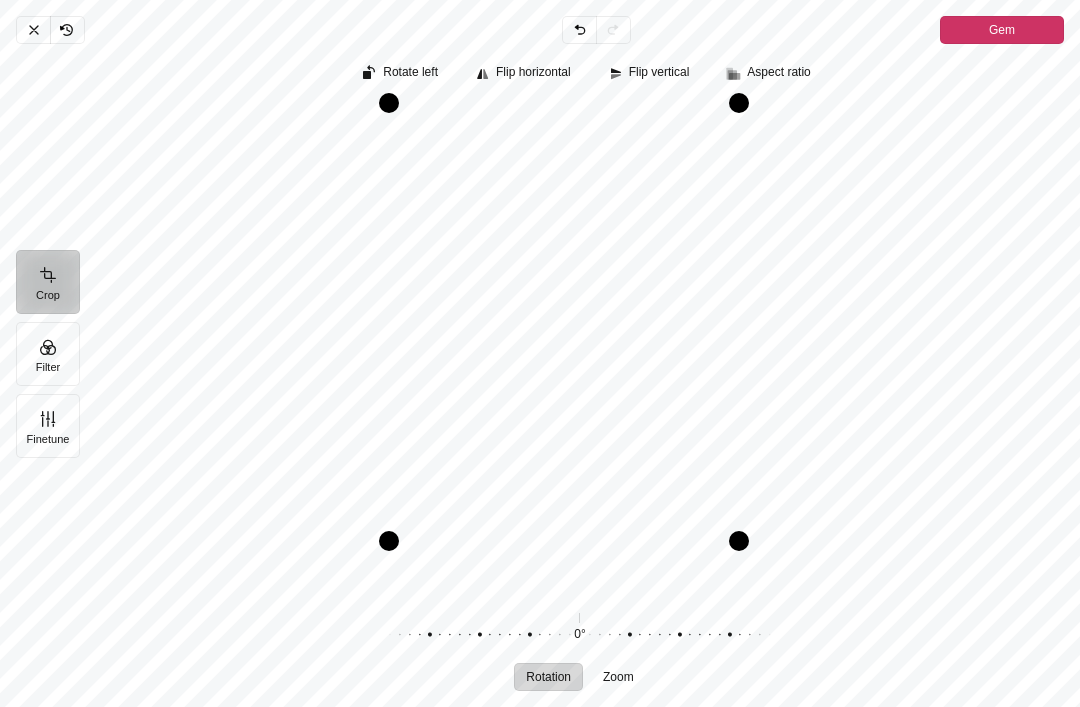 click on "Gem" at bounding box center (1002, 30) 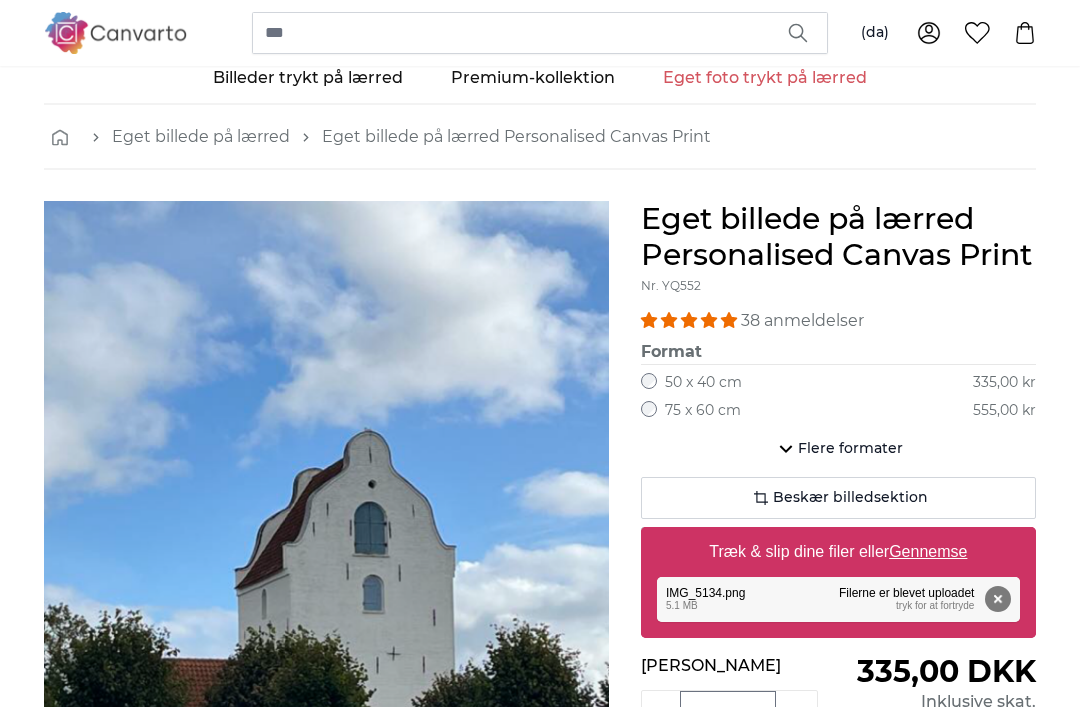 scroll, scrollTop: 50, scrollLeft: 0, axis: vertical 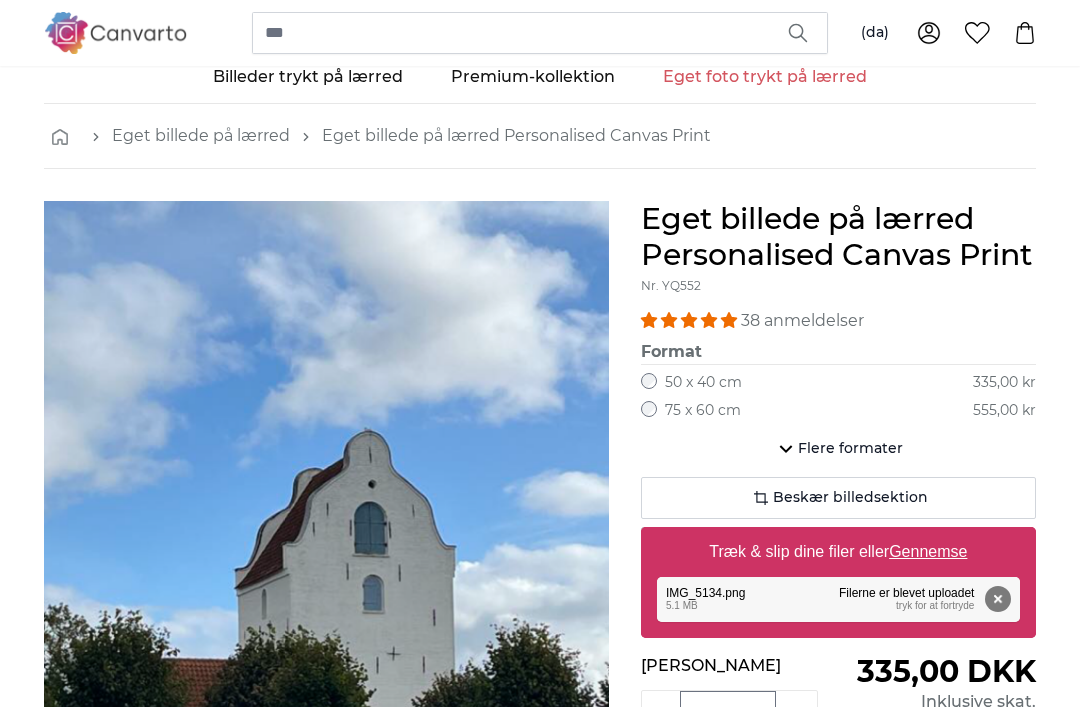 click on "Fjern" at bounding box center (998, 599) 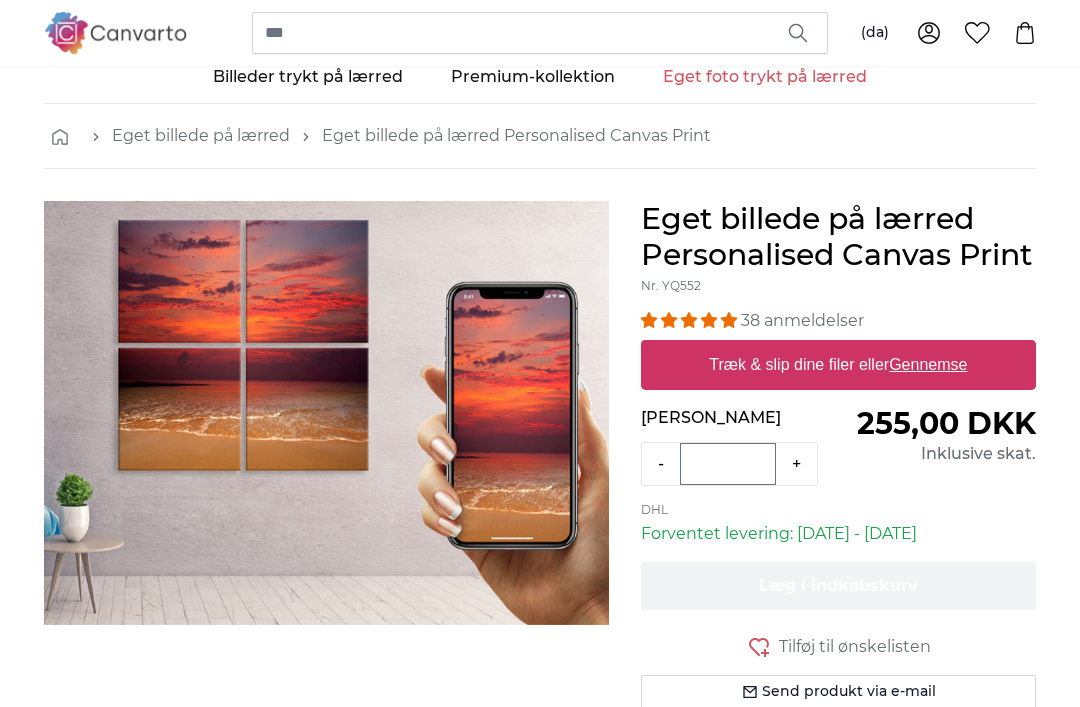 click on "Gennemse" at bounding box center (928, 364) 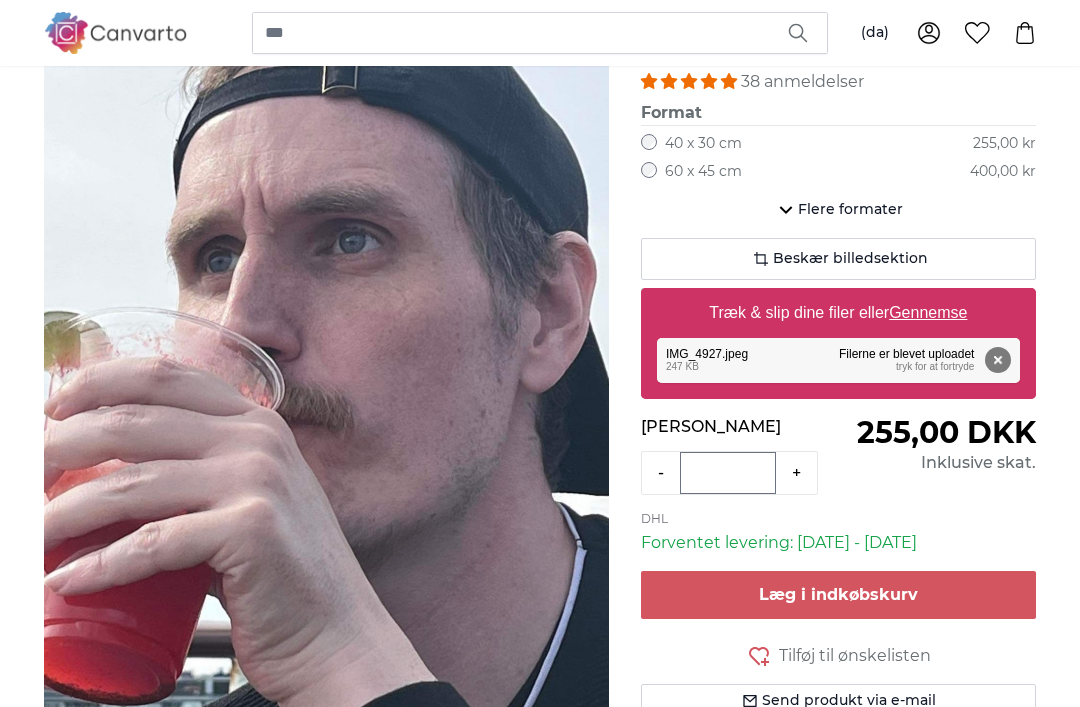 scroll, scrollTop: 288, scrollLeft: 0, axis: vertical 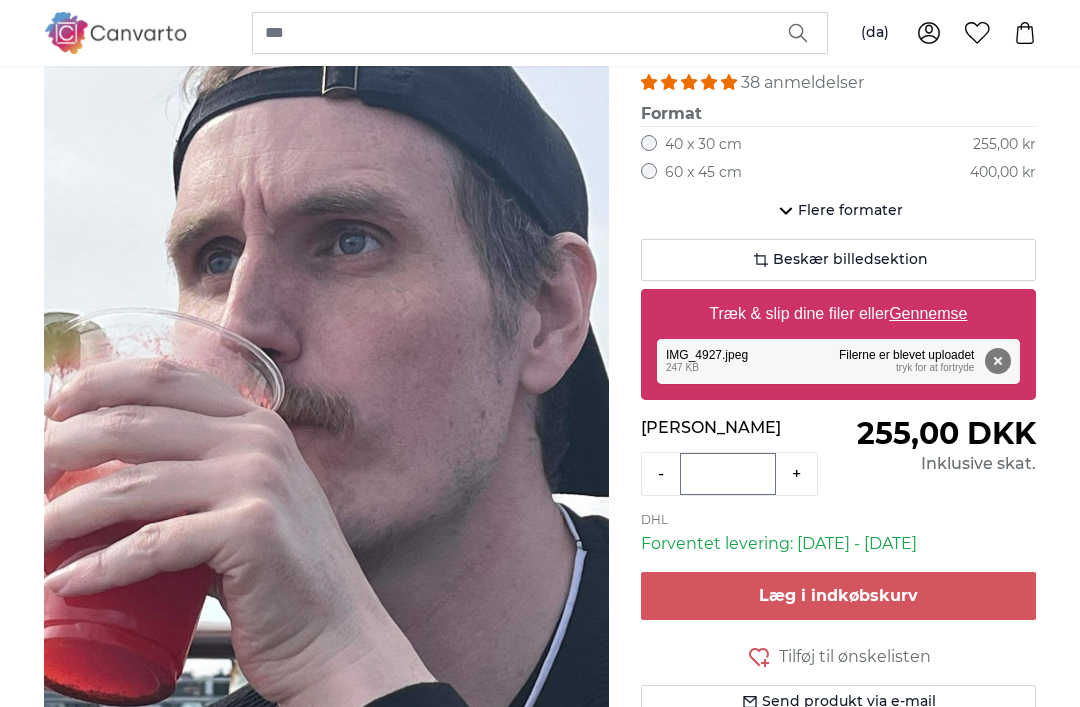click on "Fjern" at bounding box center [998, 361] 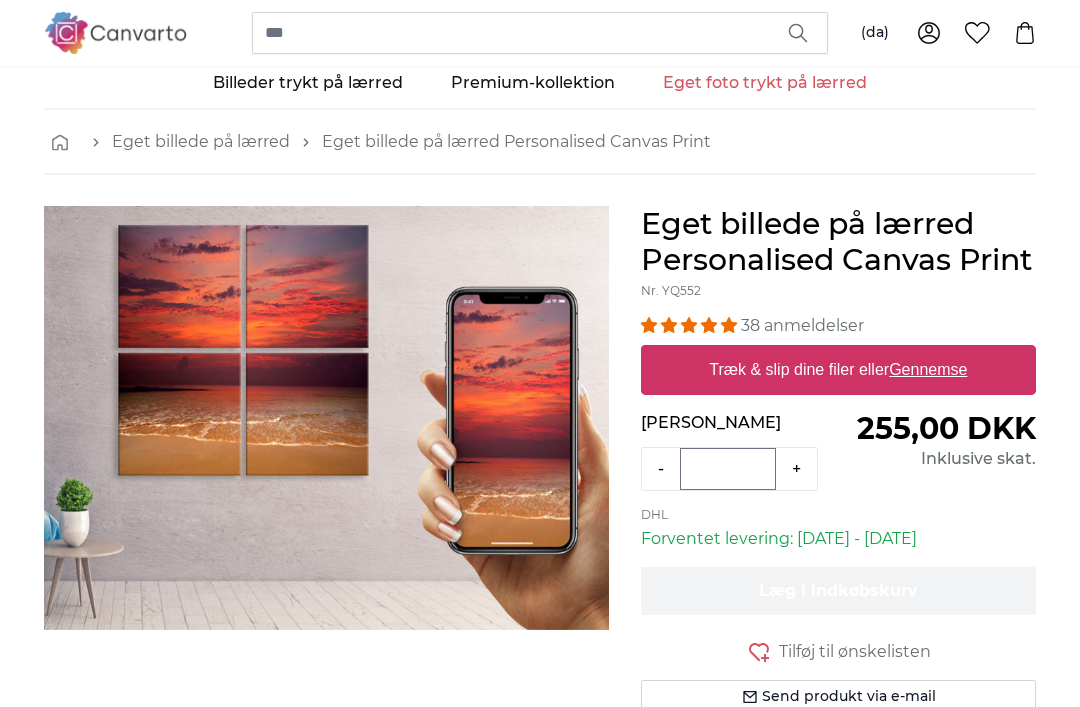 scroll, scrollTop: 29, scrollLeft: 0, axis: vertical 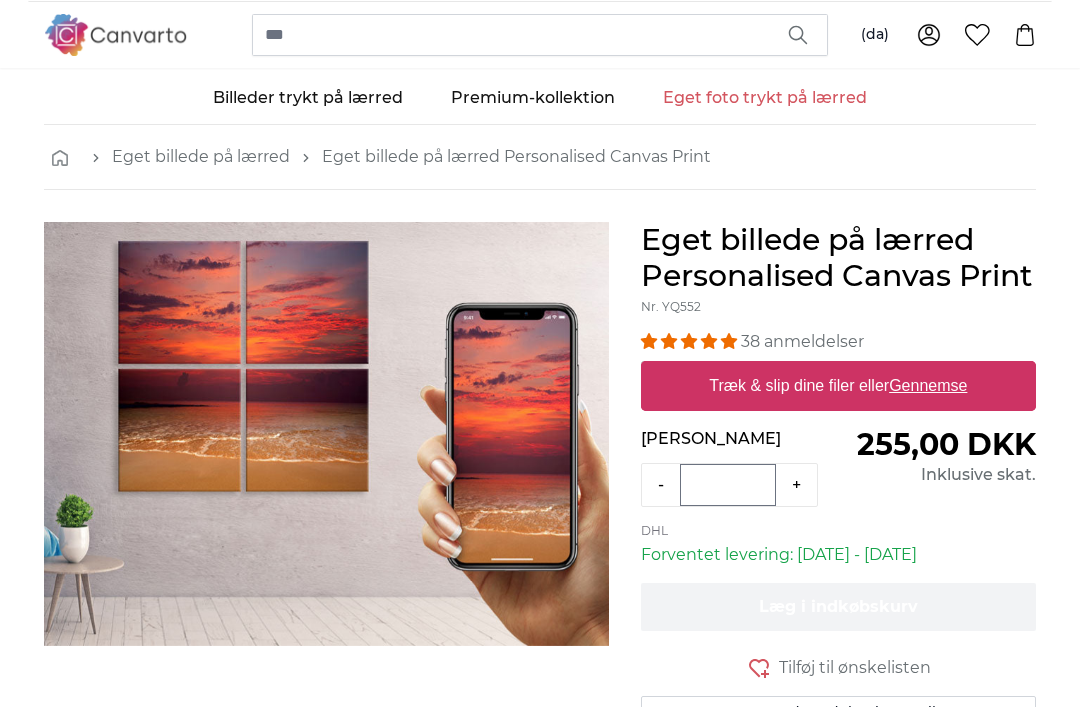 click on "Gennemse" at bounding box center [928, 385] 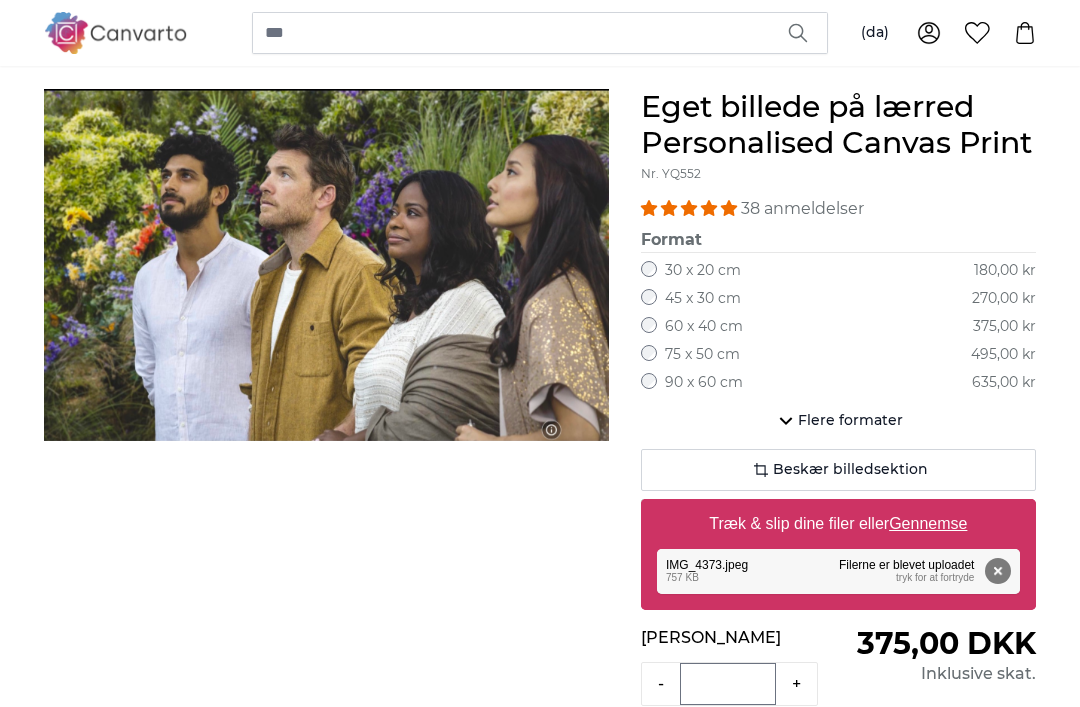 scroll, scrollTop: 163, scrollLeft: 0, axis: vertical 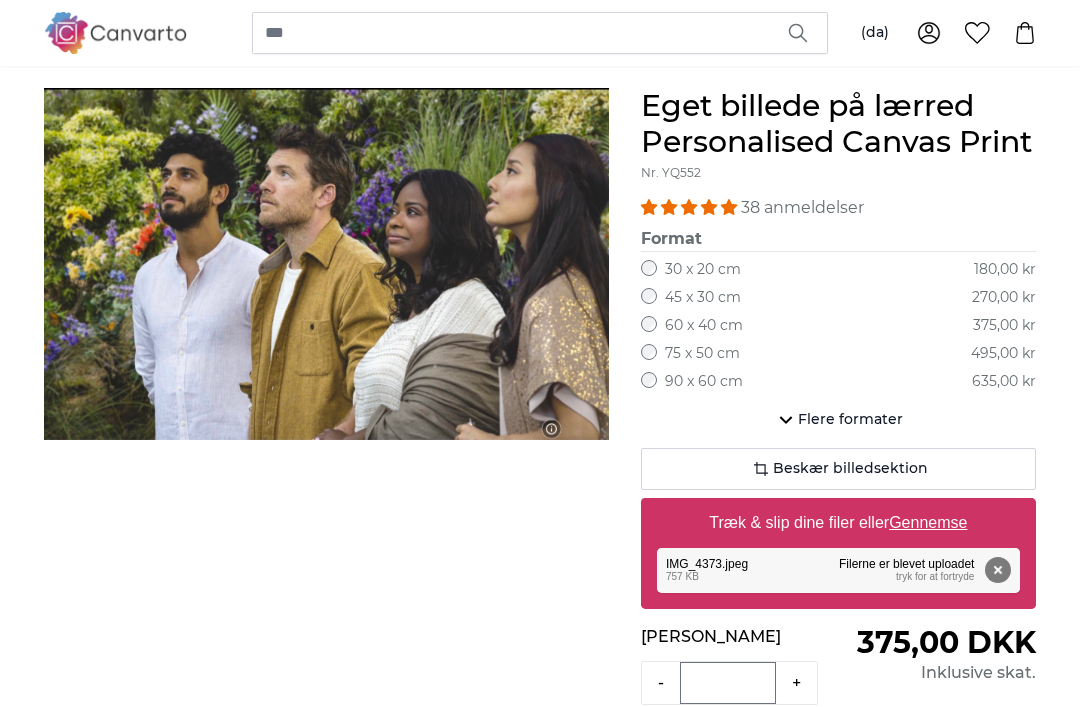click on "Fjern" at bounding box center [998, 570] 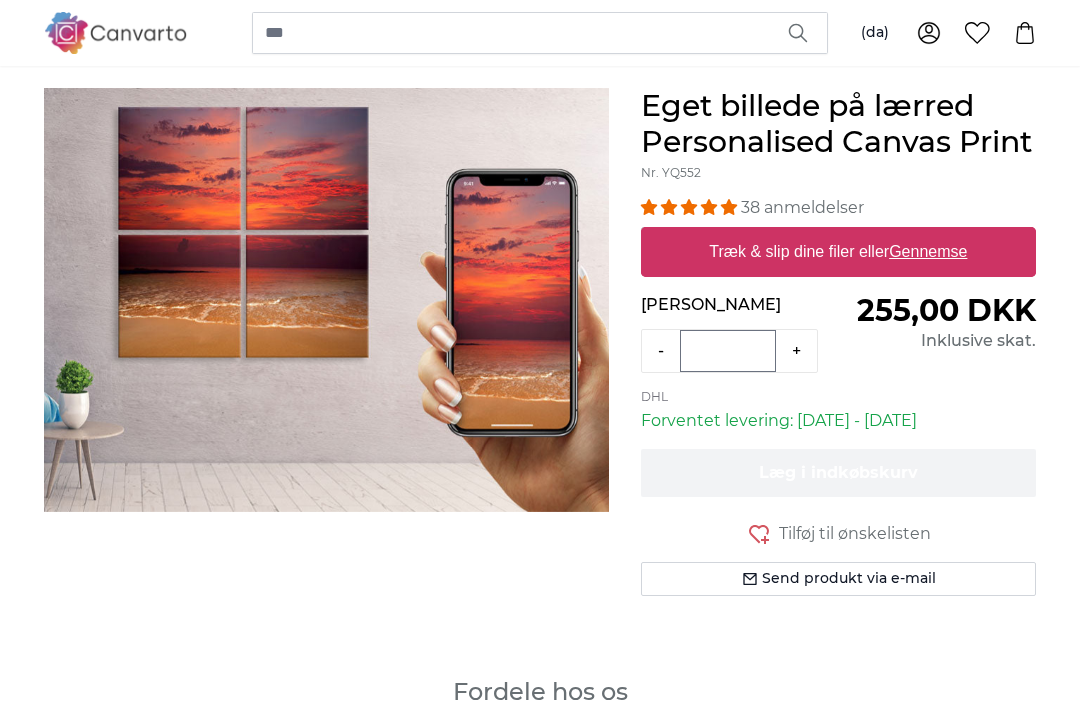 click on "Træk & slip dine filer eller  Gennemse" at bounding box center (839, 252) 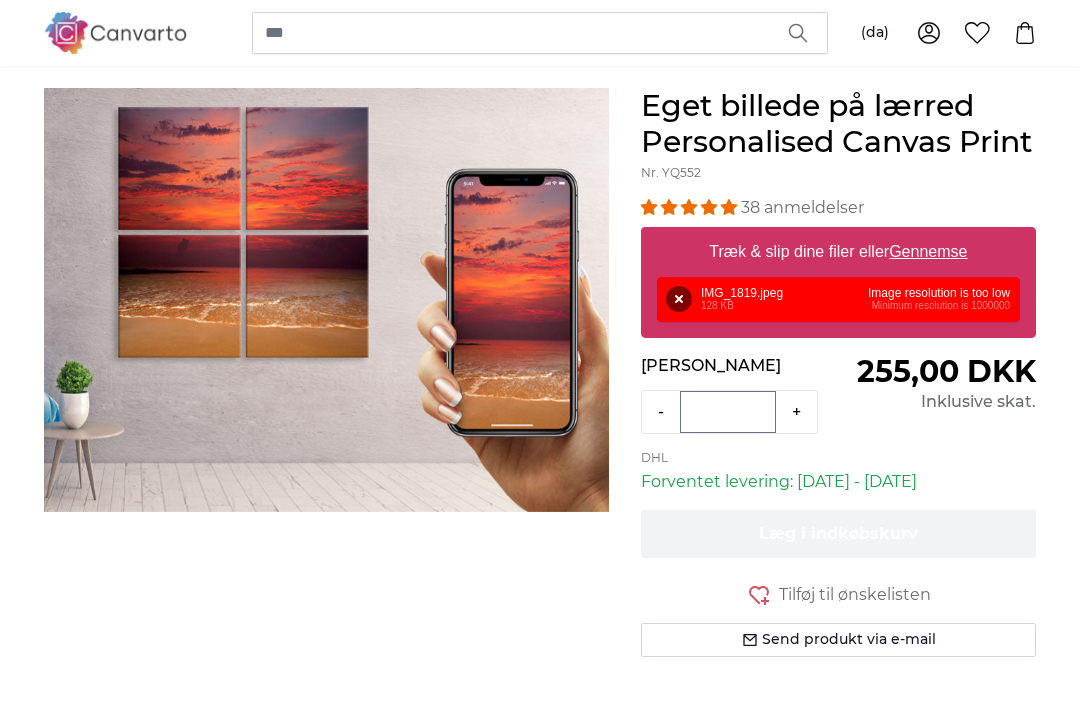 click on "Fjern" at bounding box center (679, 299) 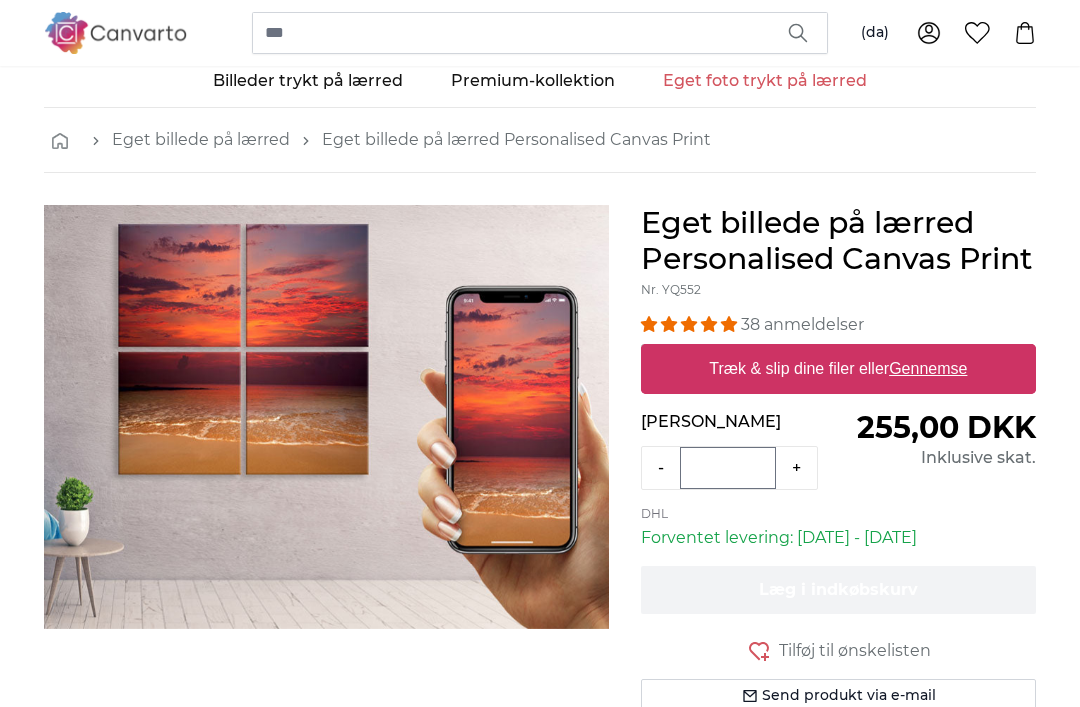 scroll, scrollTop: 48, scrollLeft: 0, axis: vertical 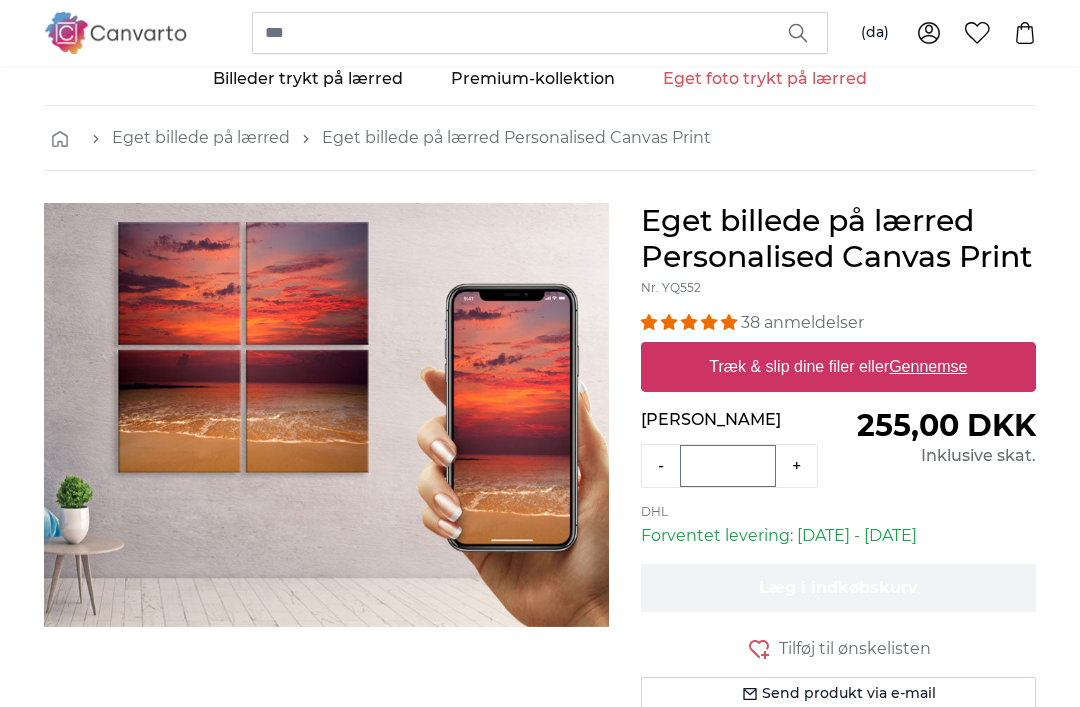click on "Gennemse" at bounding box center [928, 366] 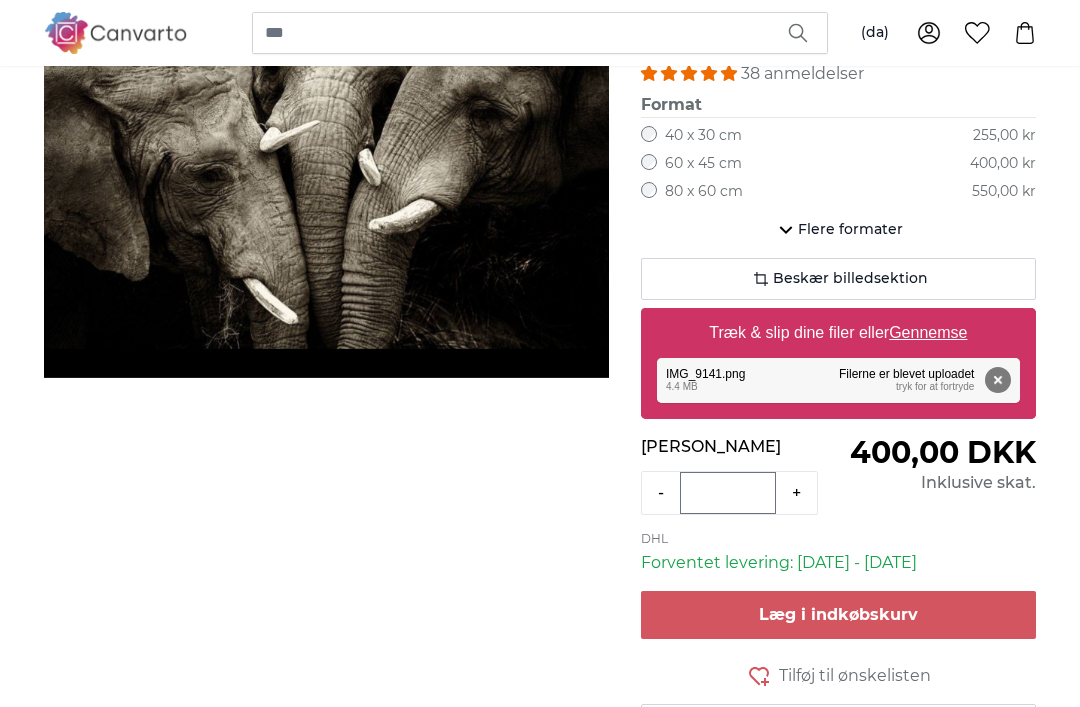 scroll, scrollTop: 297, scrollLeft: 0, axis: vertical 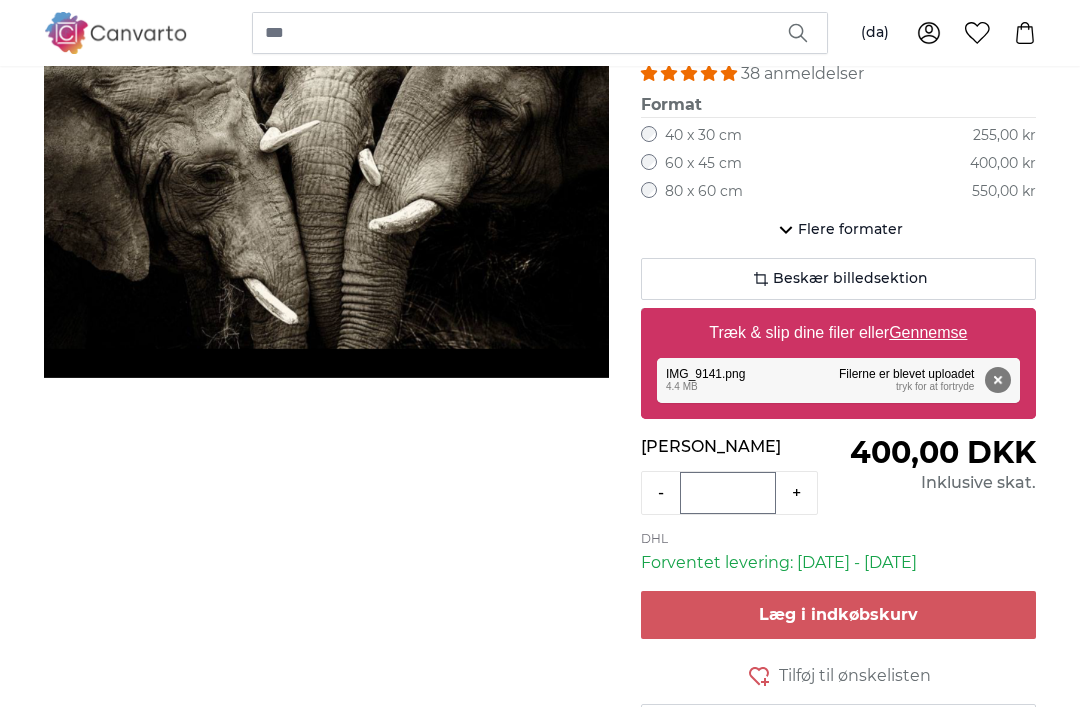 click on "Læg i indkøbskurv" at bounding box center (838, 614) 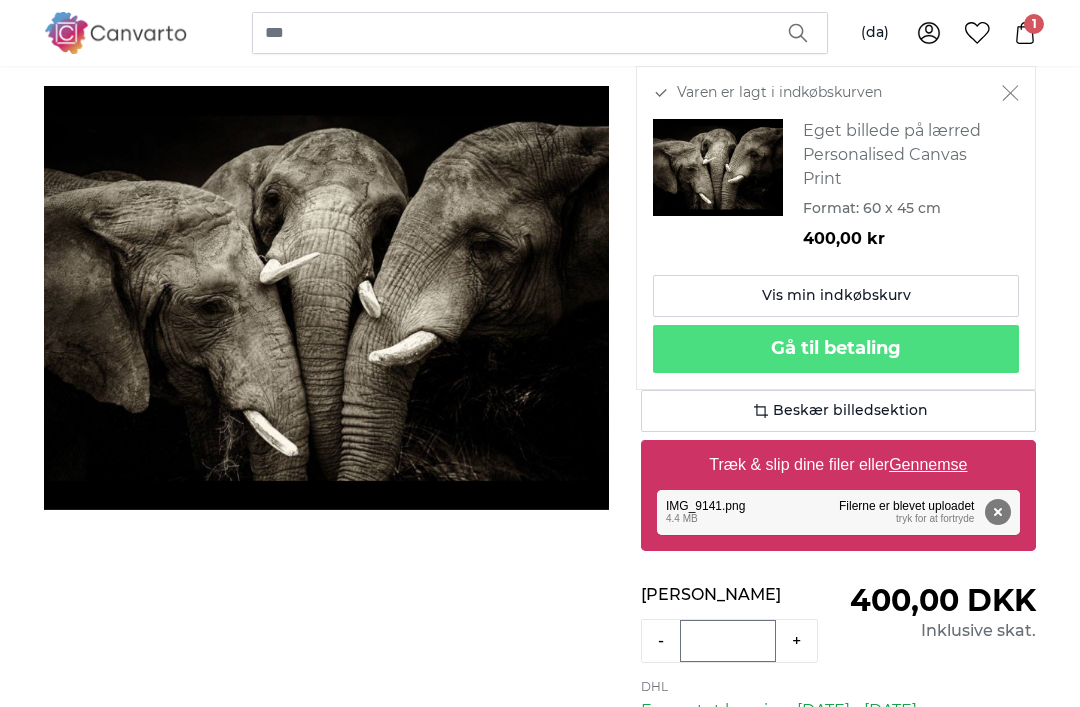 scroll, scrollTop: 156, scrollLeft: 0, axis: vertical 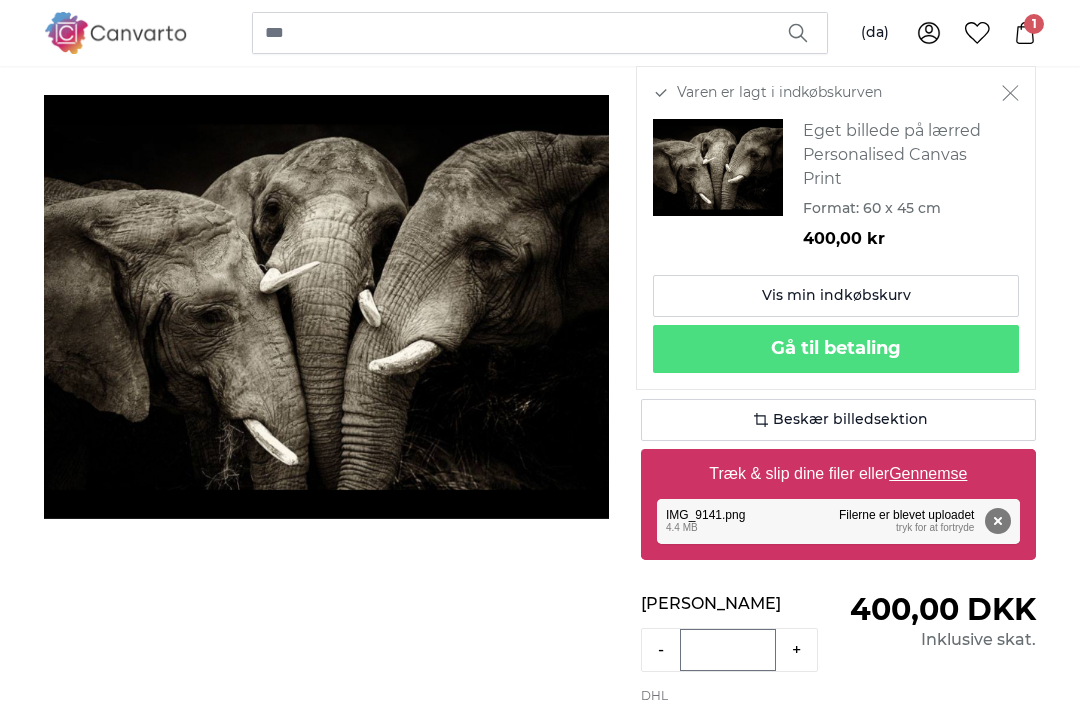 click on "Fjern" at bounding box center [998, 521] 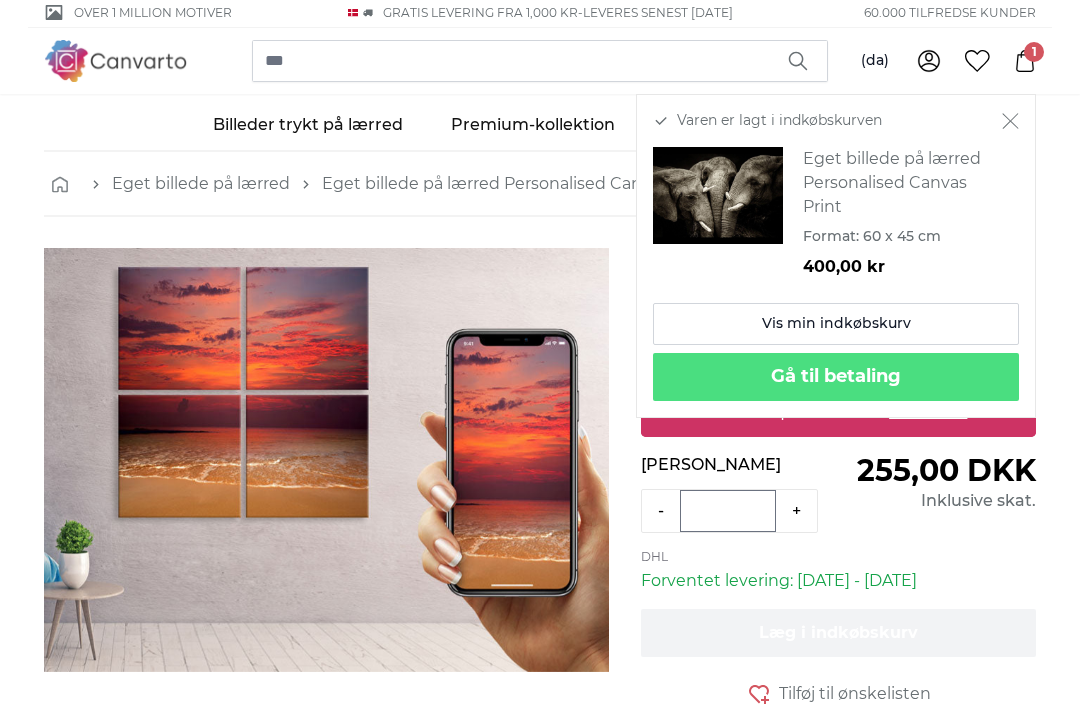scroll, scrollTop: 0, scrollLeft: 0, axis: both 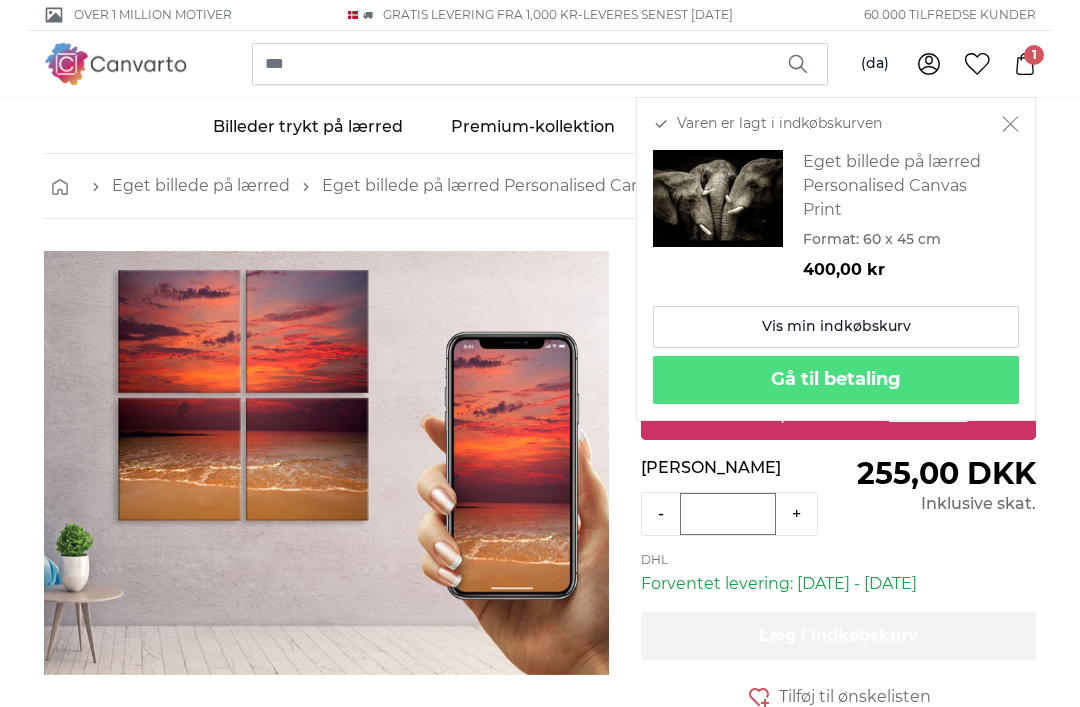 click 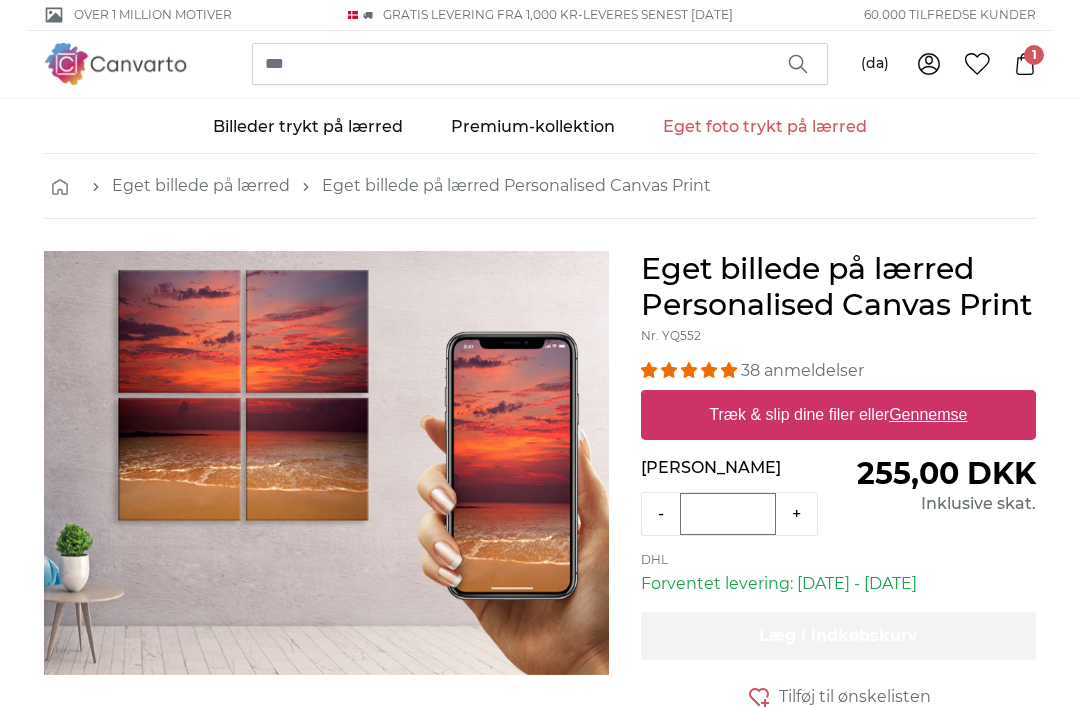 click on "Gennemse" at bounding box center (928, 414) 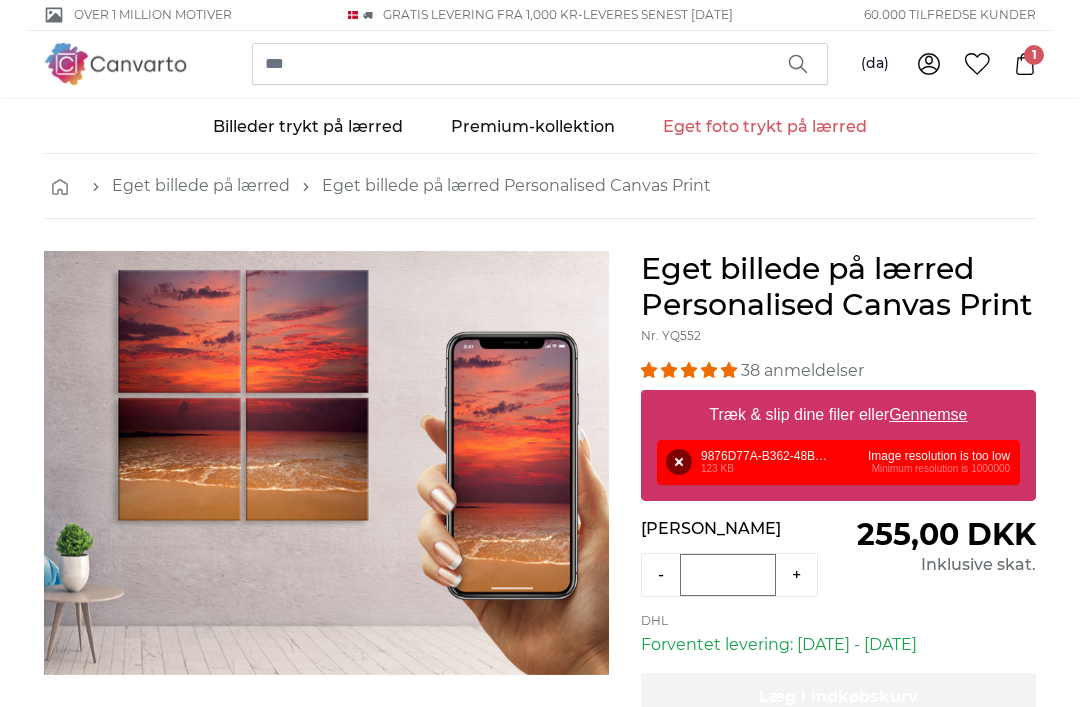 click on "Træk & slip dine filer eller  Gennemse" at bounding box center (839, 415) 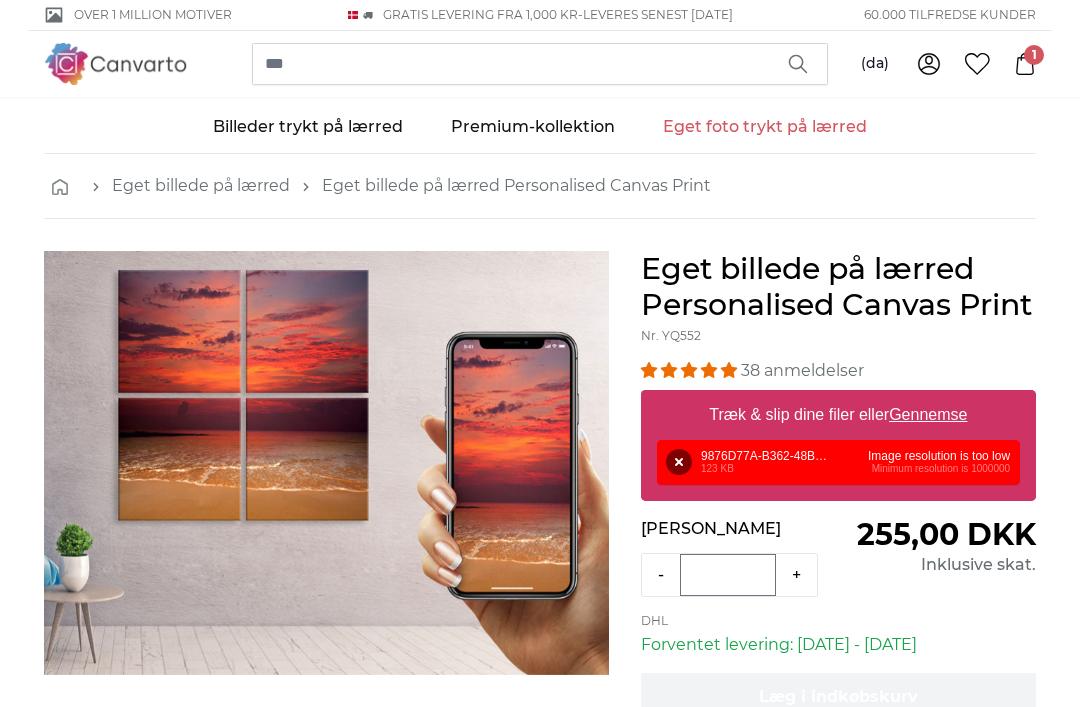 click on "Gennemse" at bounding box center (928, 414) 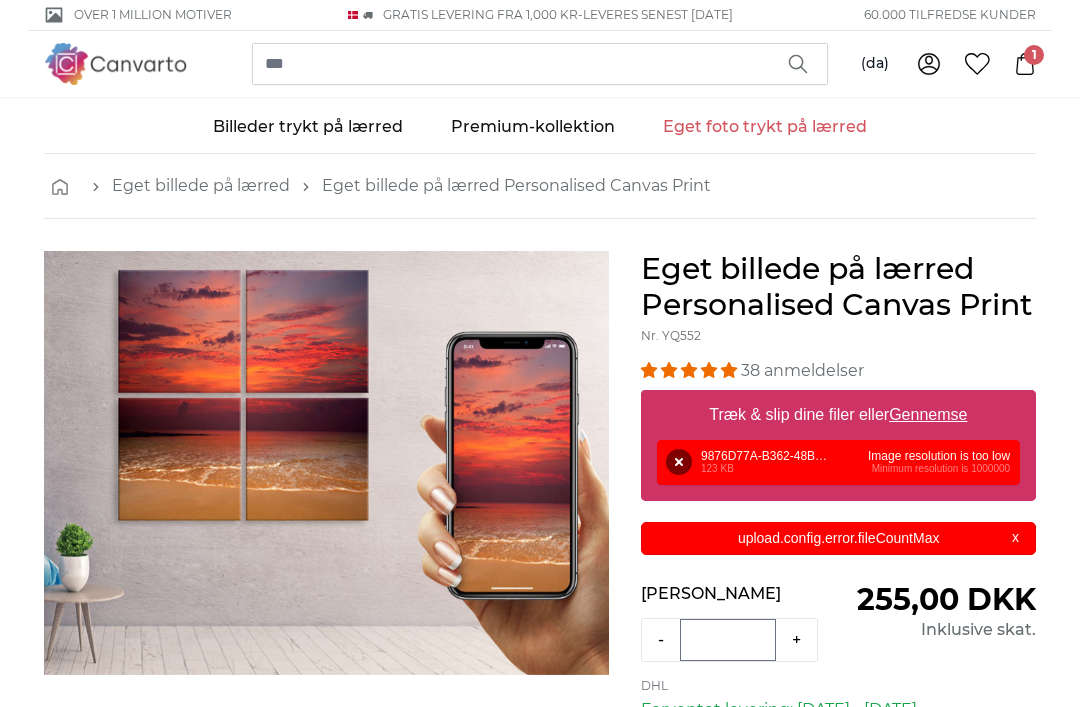 scroll, scrollTop: 0, scrollLeft: 0, axis: both 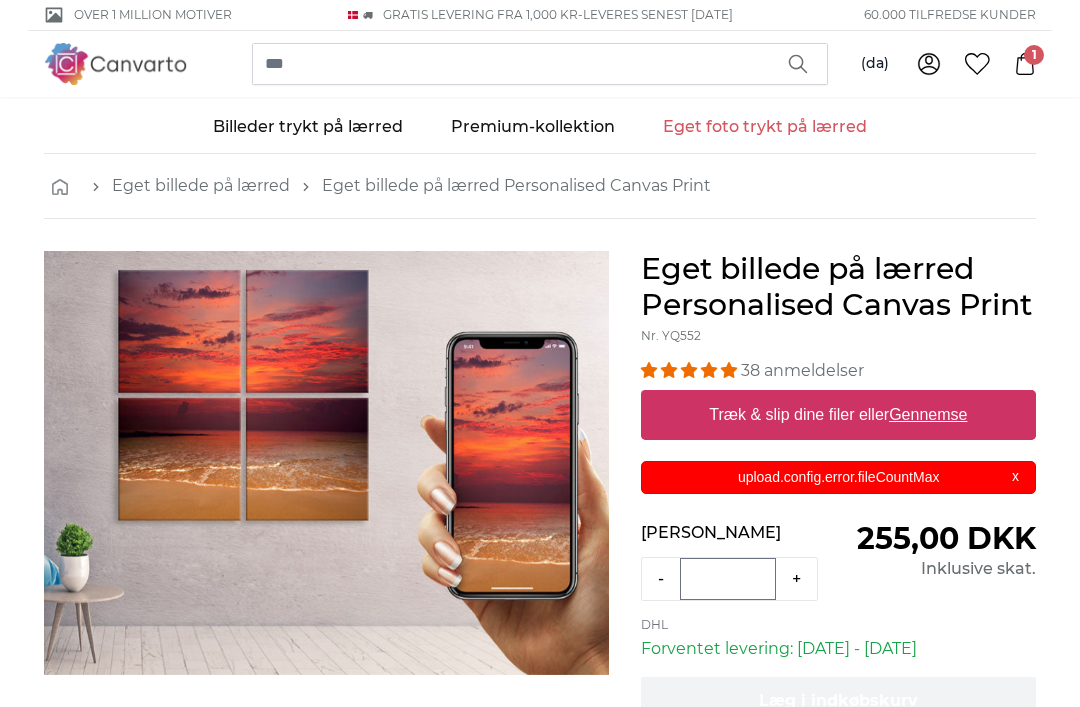click on "upload.config.error.fileCountMax" at bounding box center [839, 477] 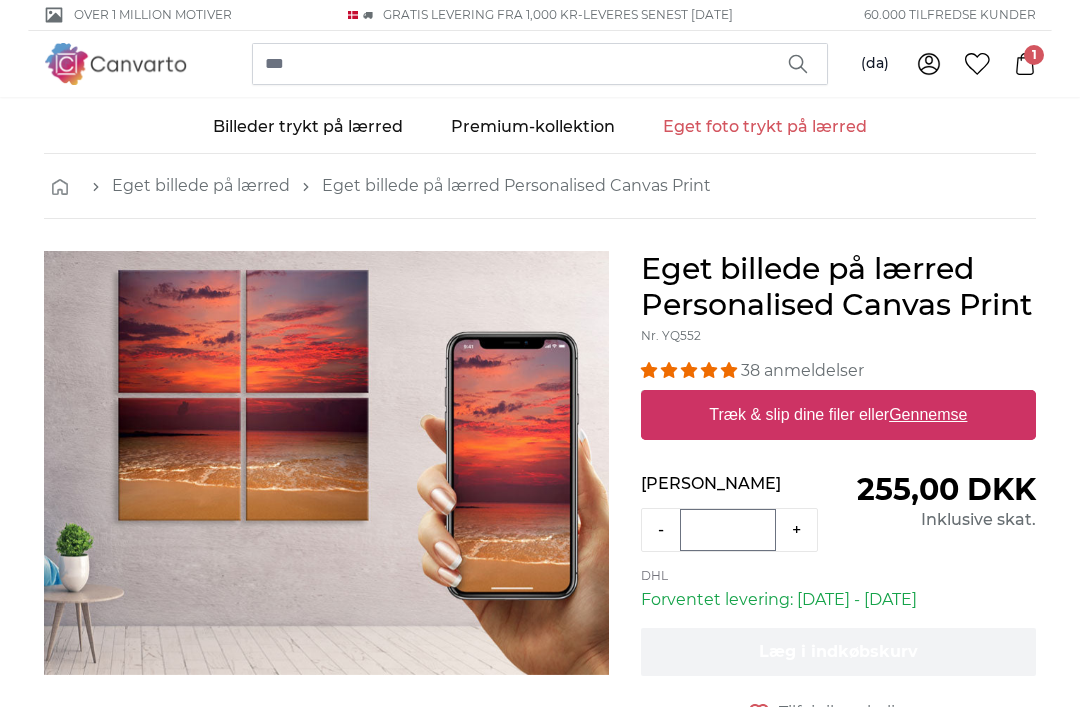 click on "38 anmeldelser" at bounding box center [838, 370] 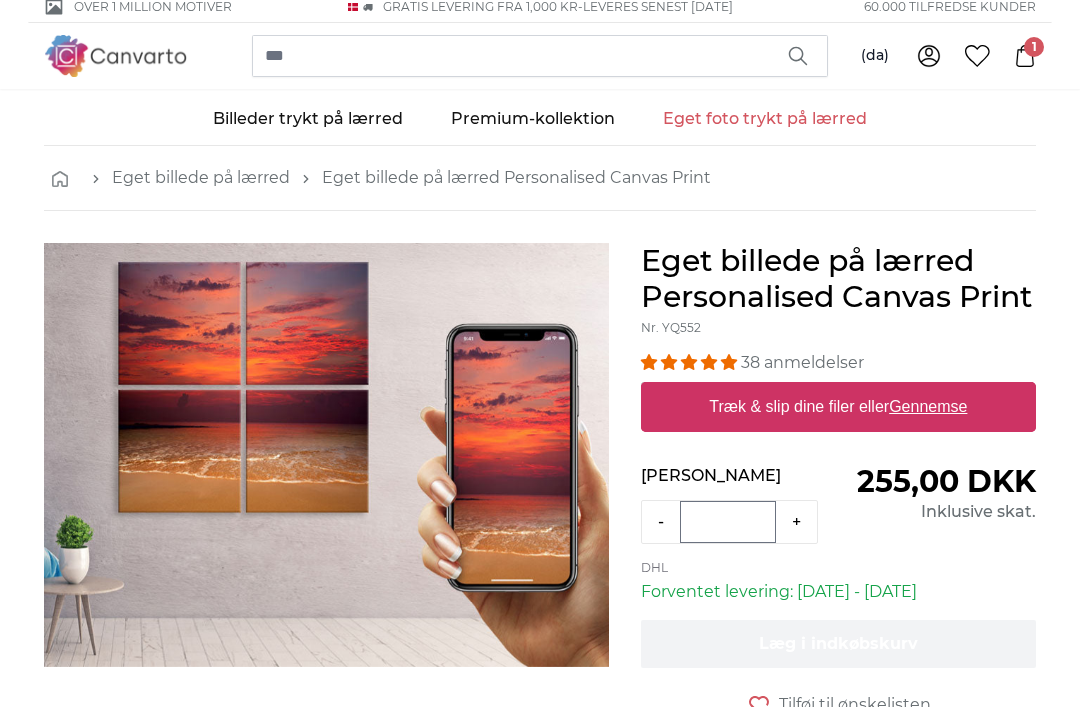 scroll, scrollTop: 0, scrollLeft: 0, axis: both 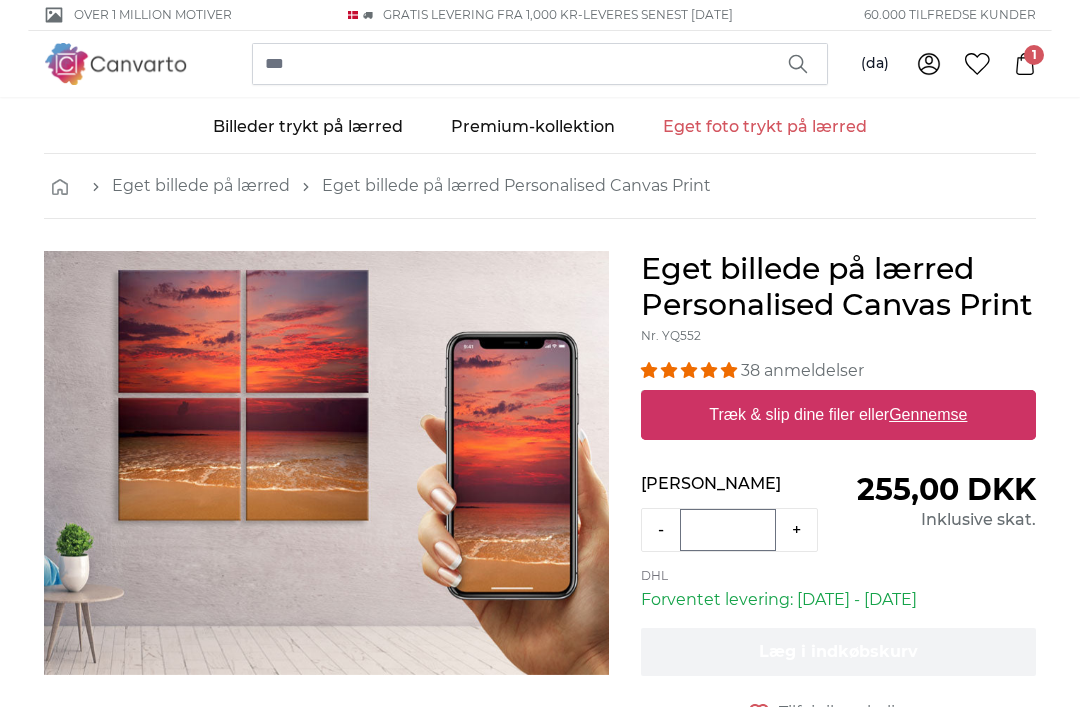click on "Gennemse" at bounding box center (928, 414) 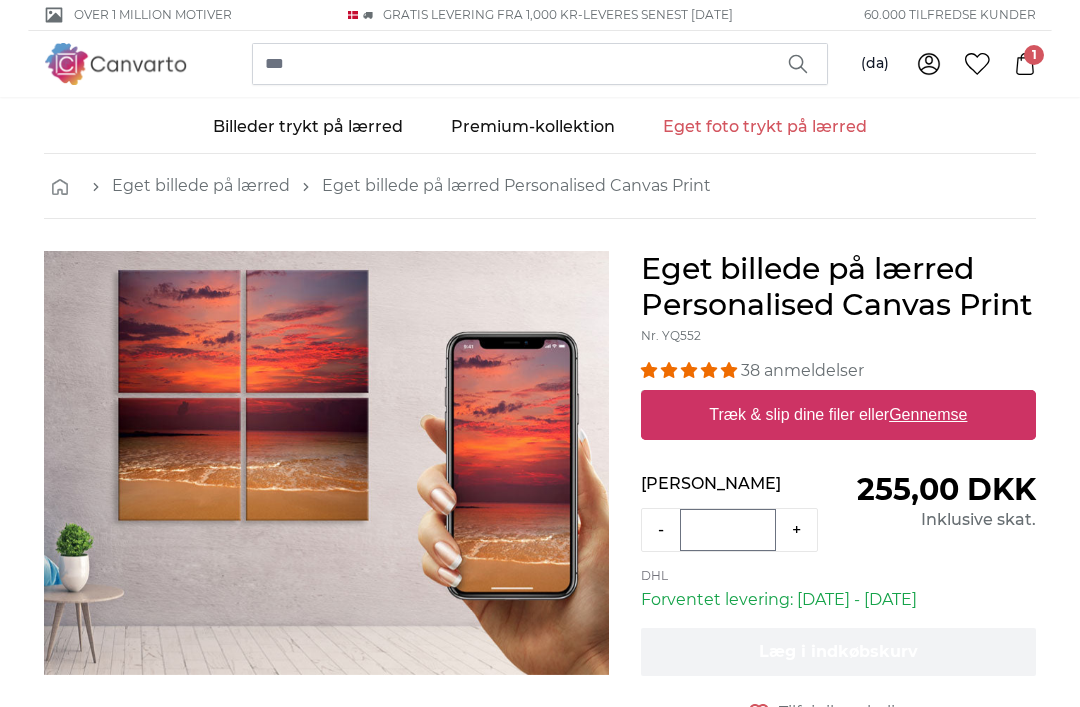 type on "**********" 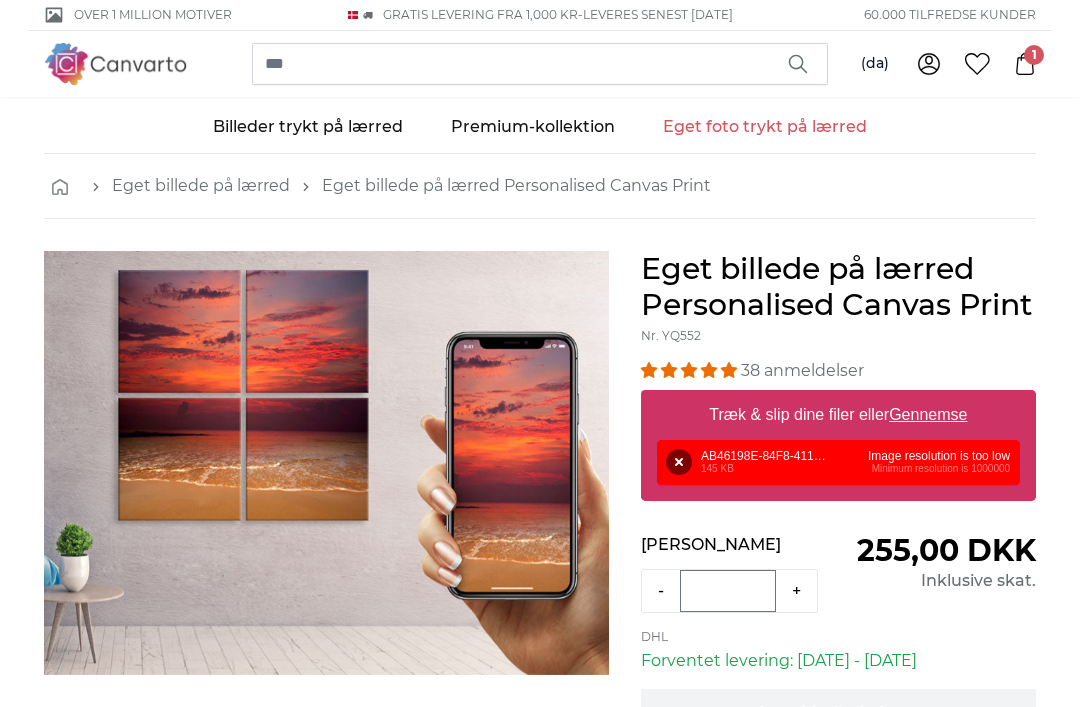 click on "Fjern" at bounding box center [679, 462] 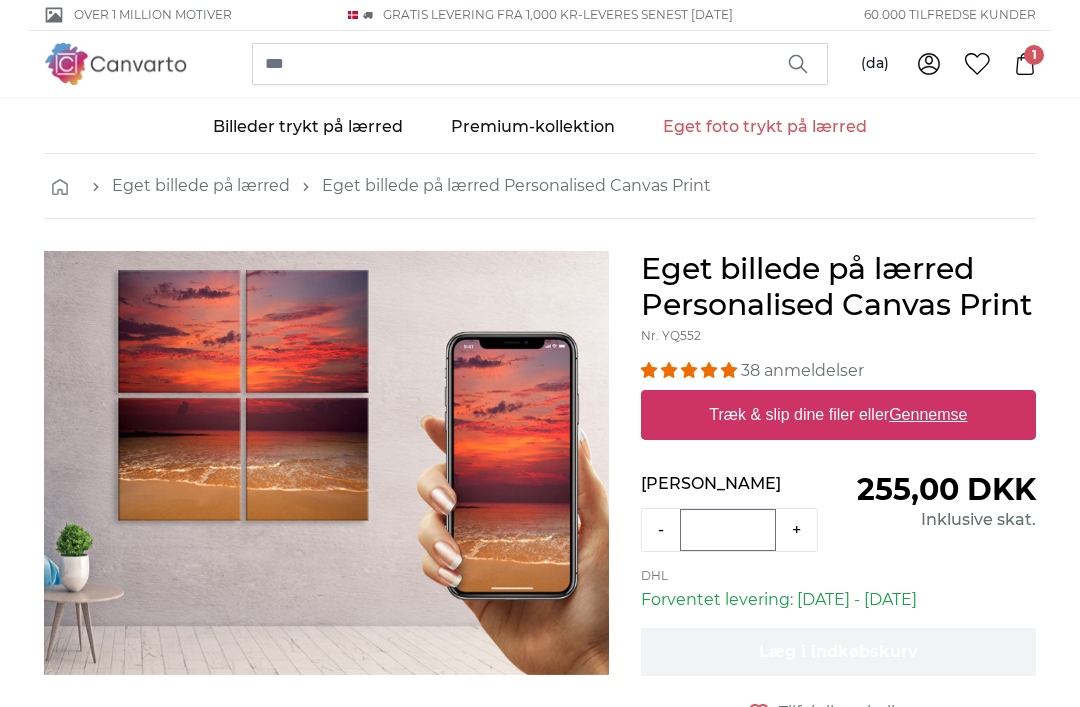 click on "Gennemse" at bounding box center [928, 414] 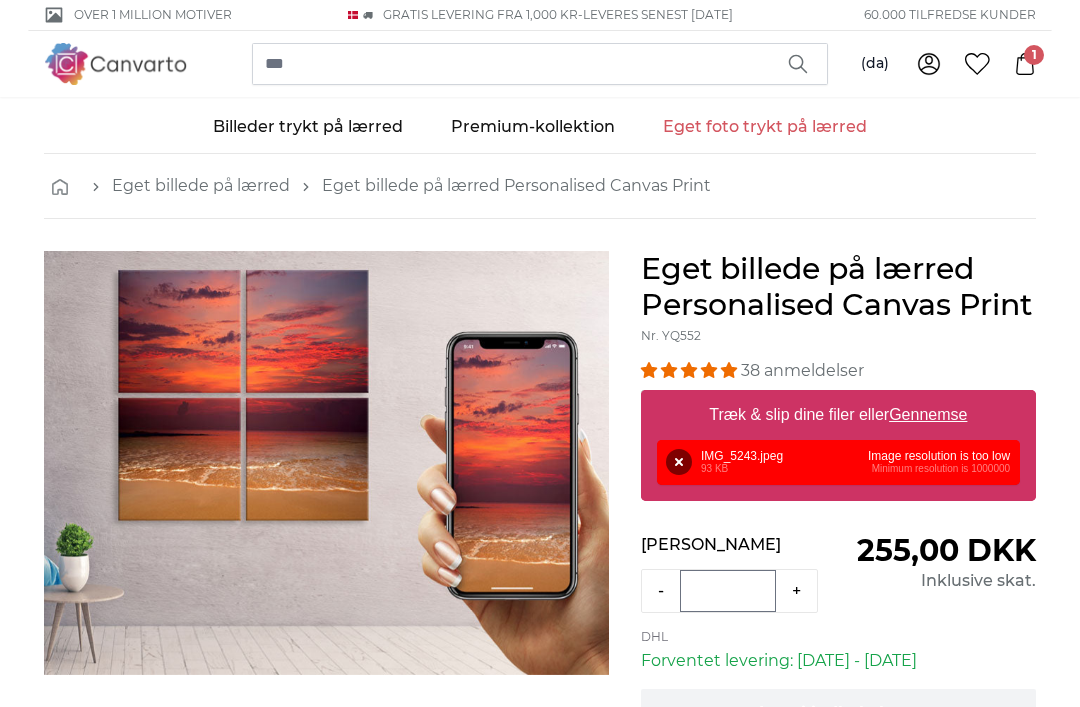 click on "Fjern" at bounding box center (679, 462) 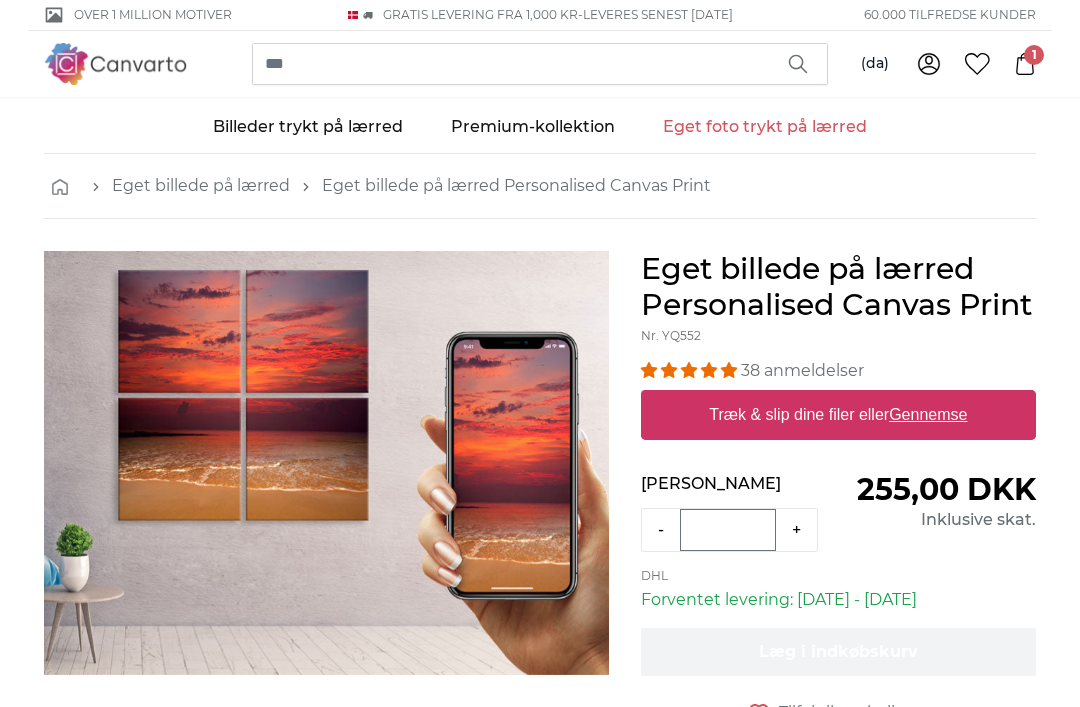 click on "Træk & slip dine filer eller  Gennemse" at bounding box center (839, 415) 